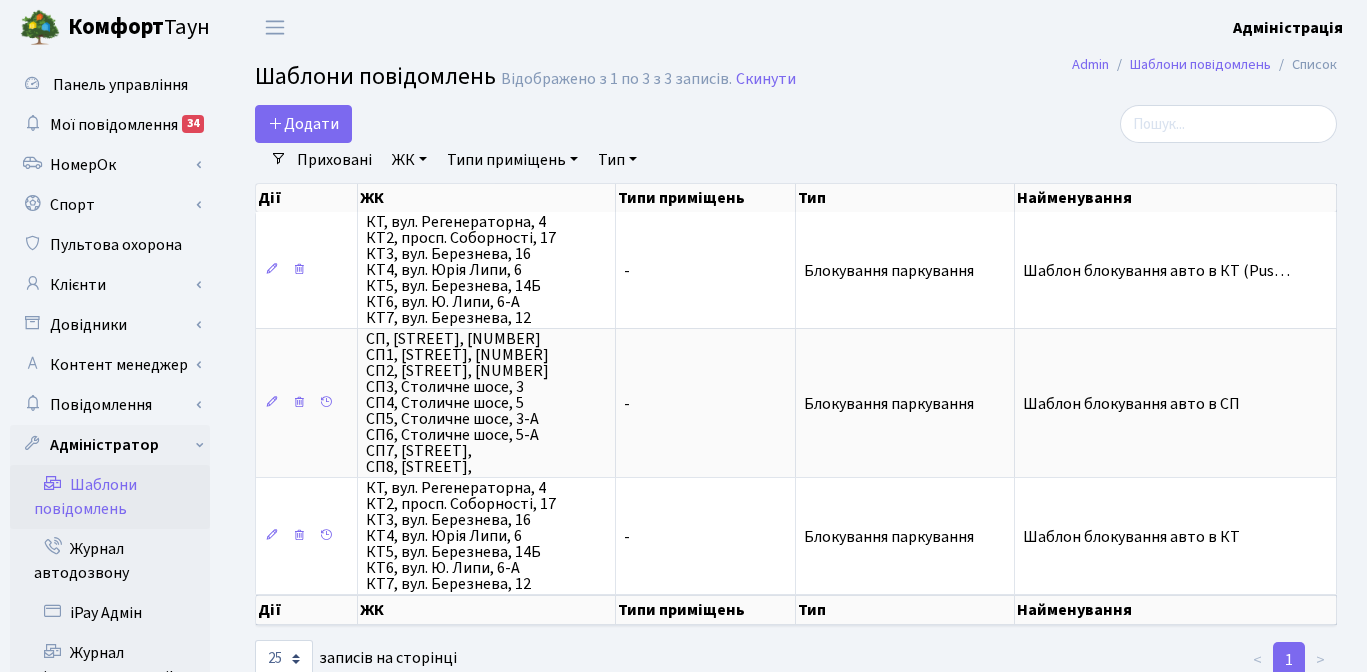 scroll, scrollTop: 0, scrollLeft: 0, axis: both 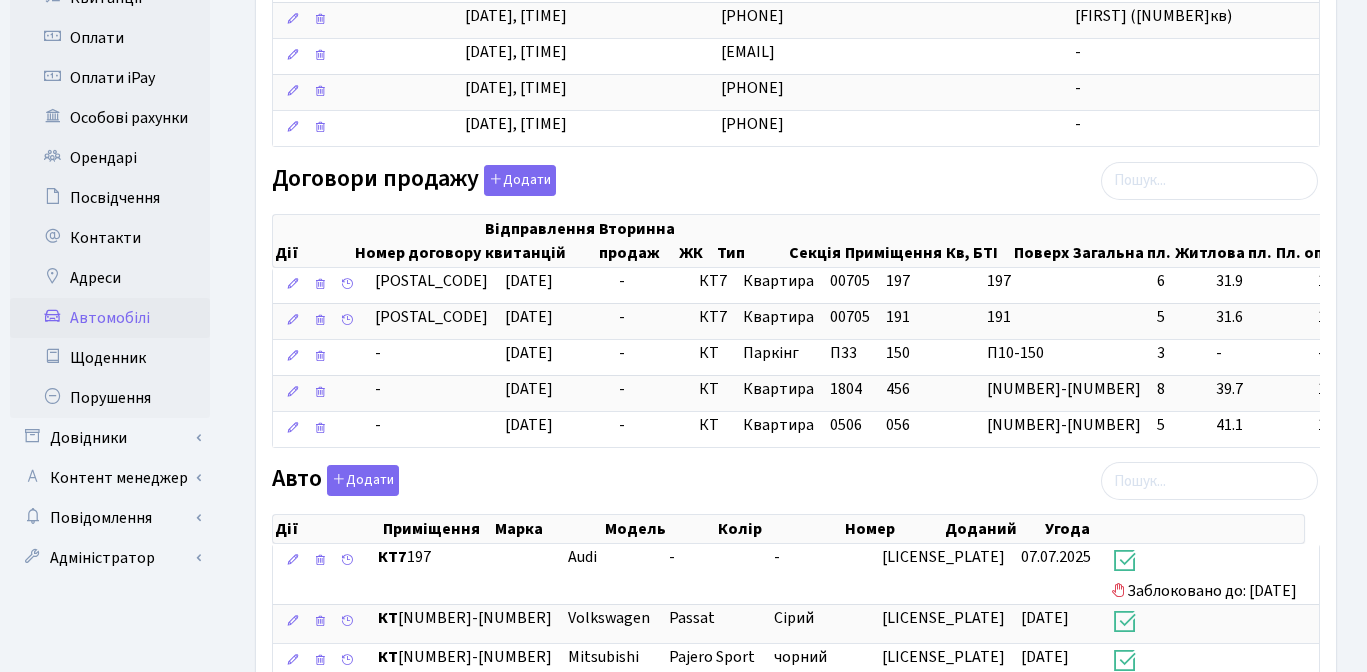 click on "Автомобілі" at bounding box center (110, 318) 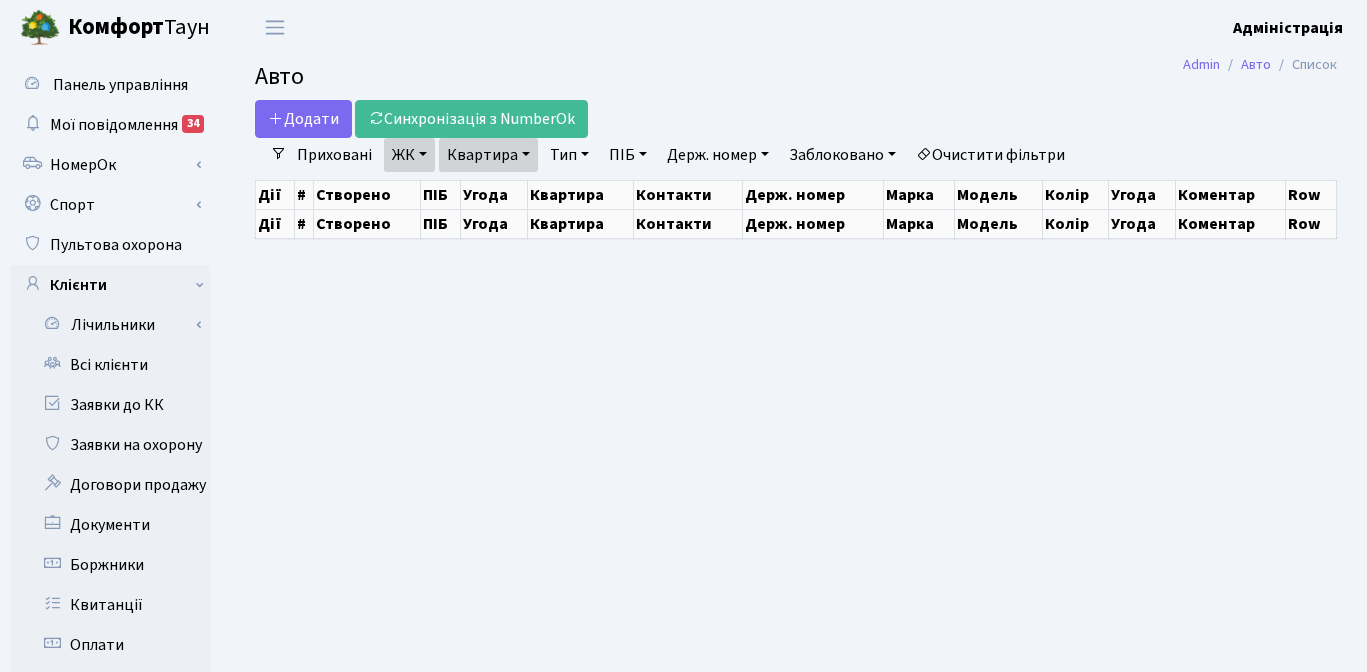 scroll, scrollTop: 0, scrollLeft: 0, axis: both 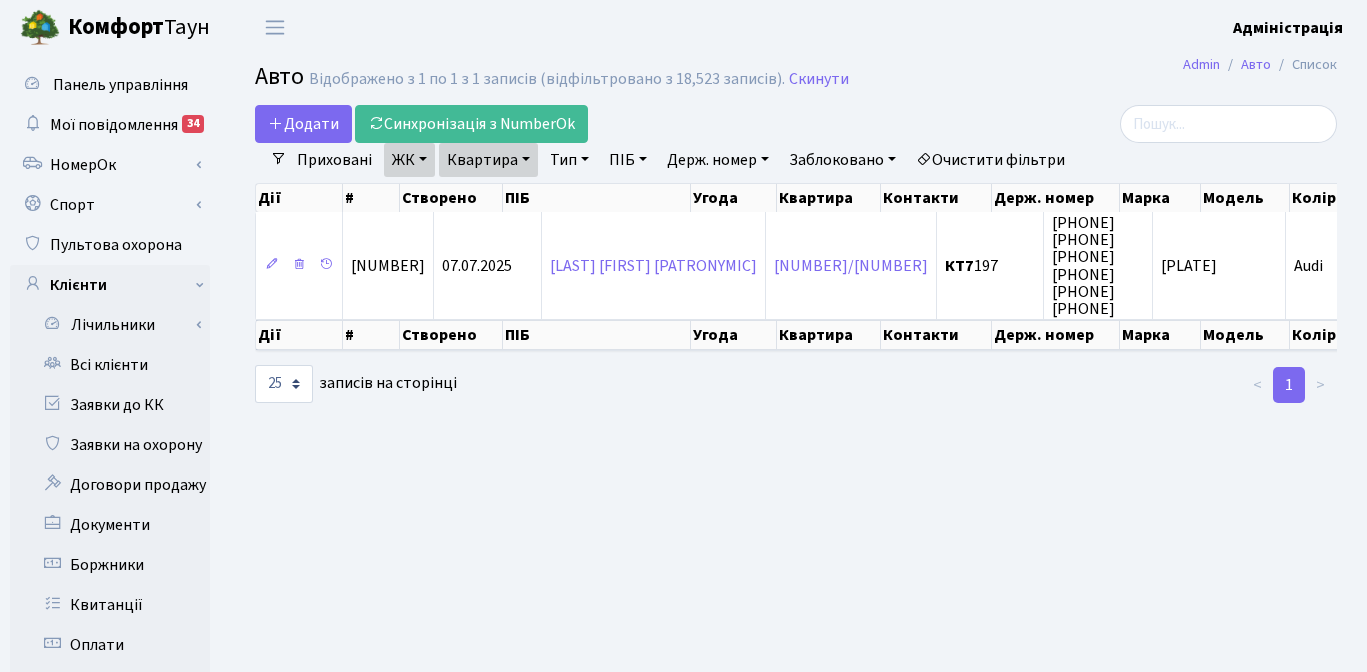 click on "Очистити фільтри" at bounding box center [990, 160] 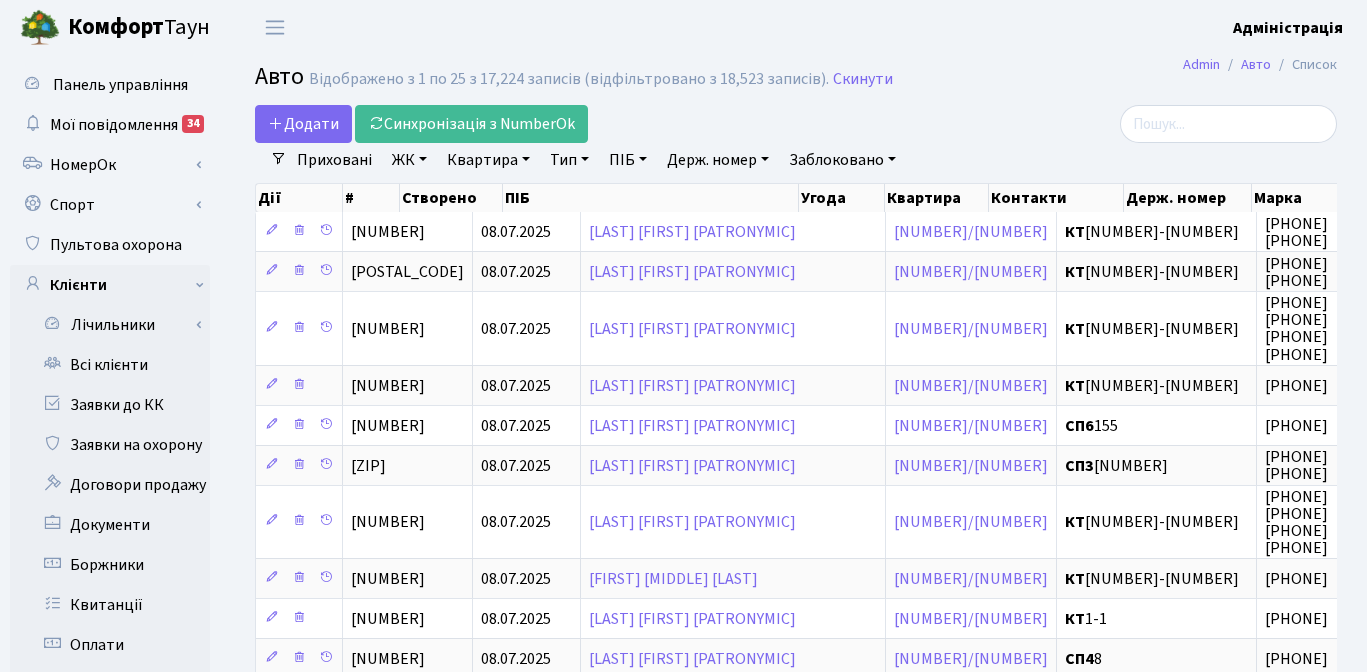 click on "Заблоковано" at bounding box center (409, 160) 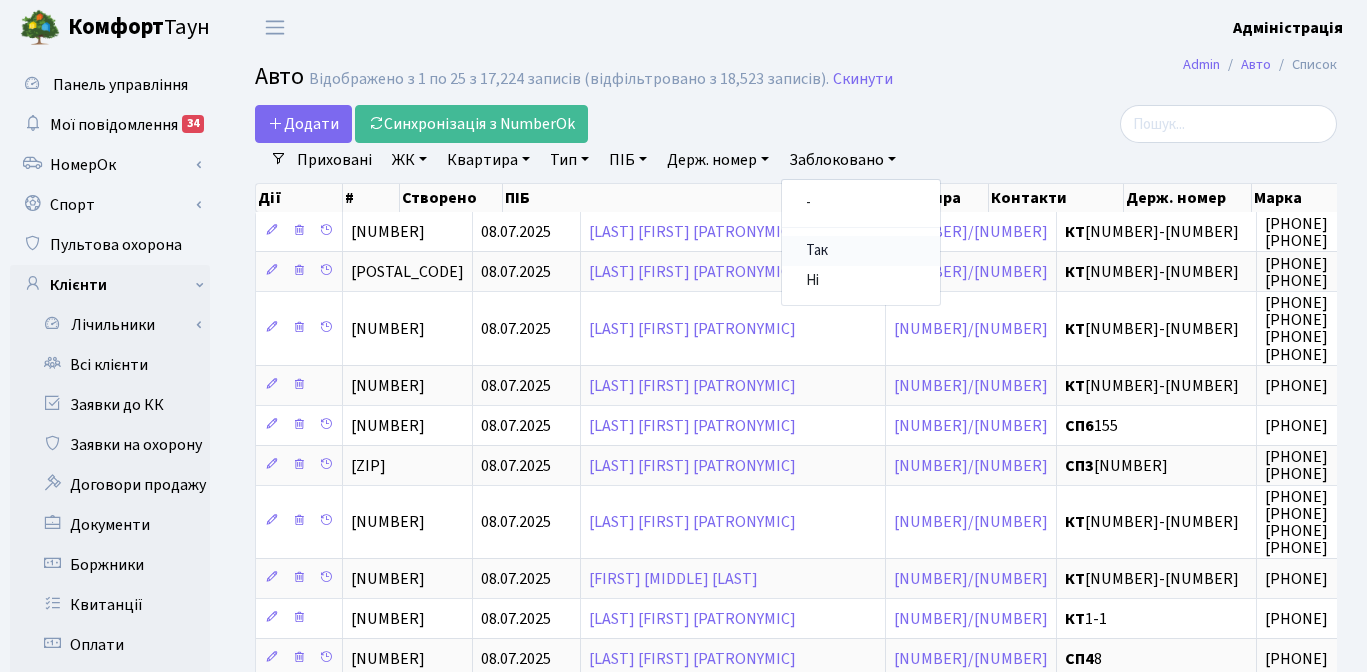 click on "Так" at bounding box center [861, 251] 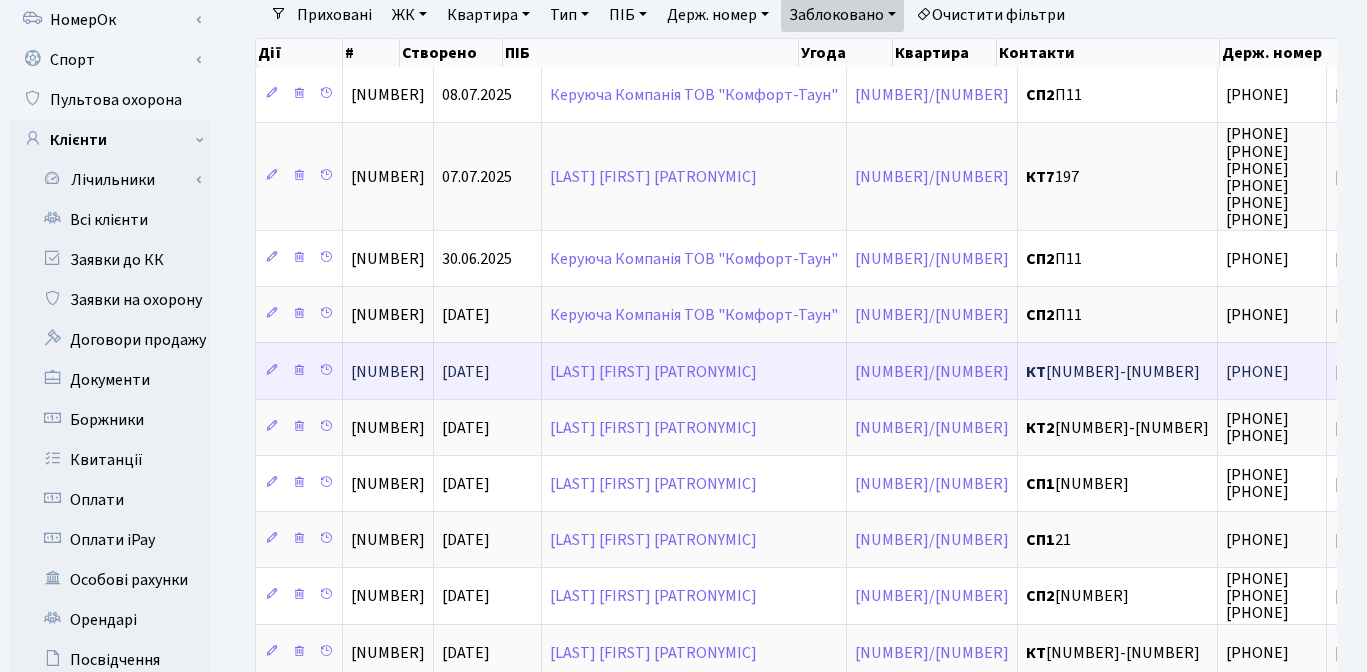 scroll, scrollTop: 147, scrollLeft: 0, axis: vertical 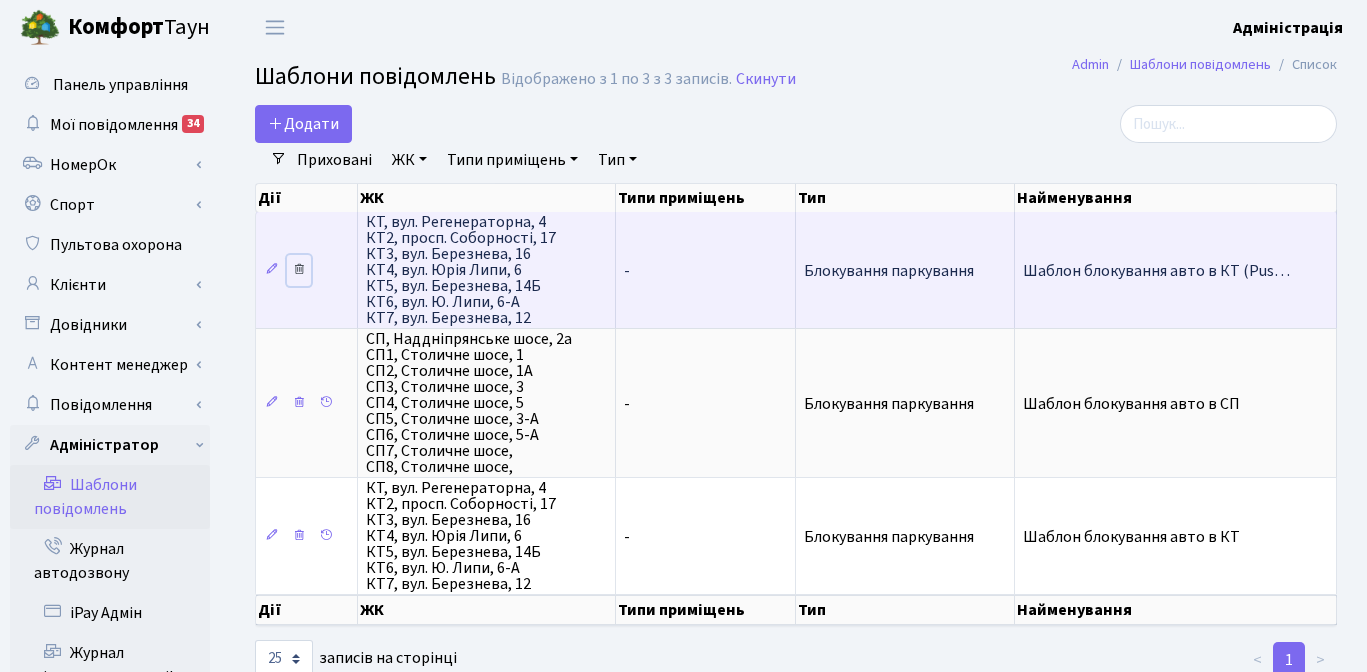 click at bounding box center (299, 269) 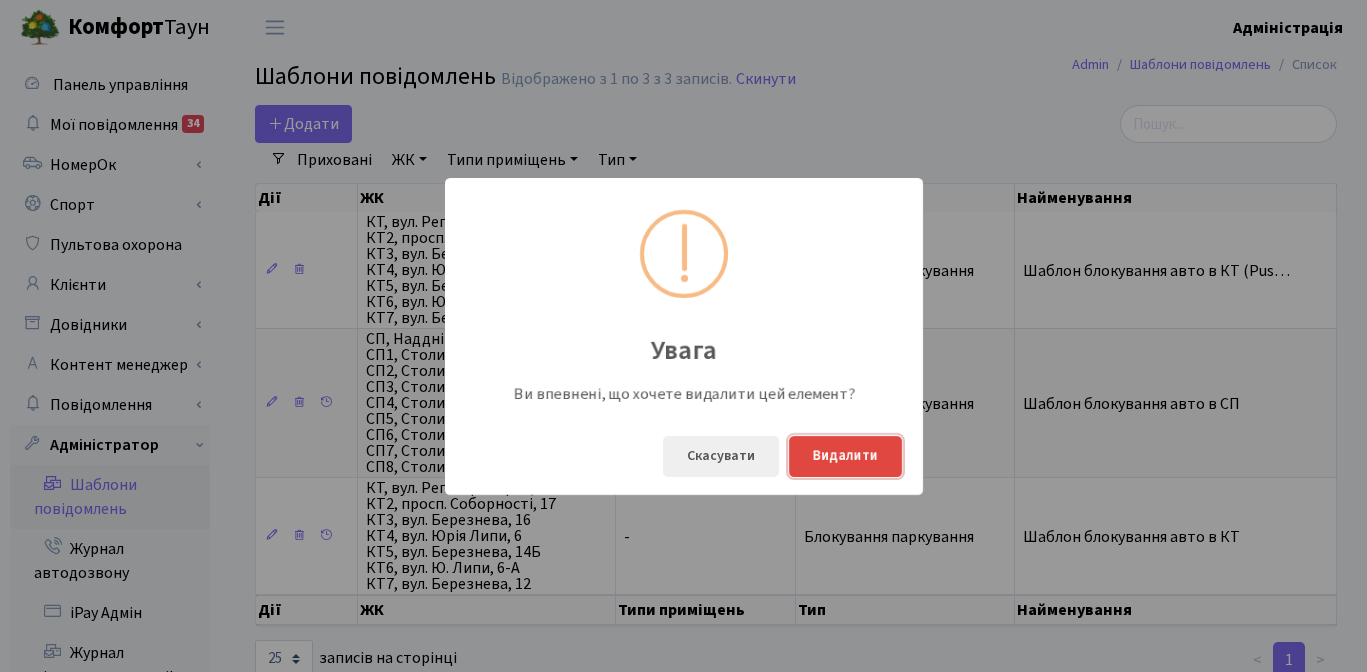 click on "Видалити" at bounding box center (845, 456) 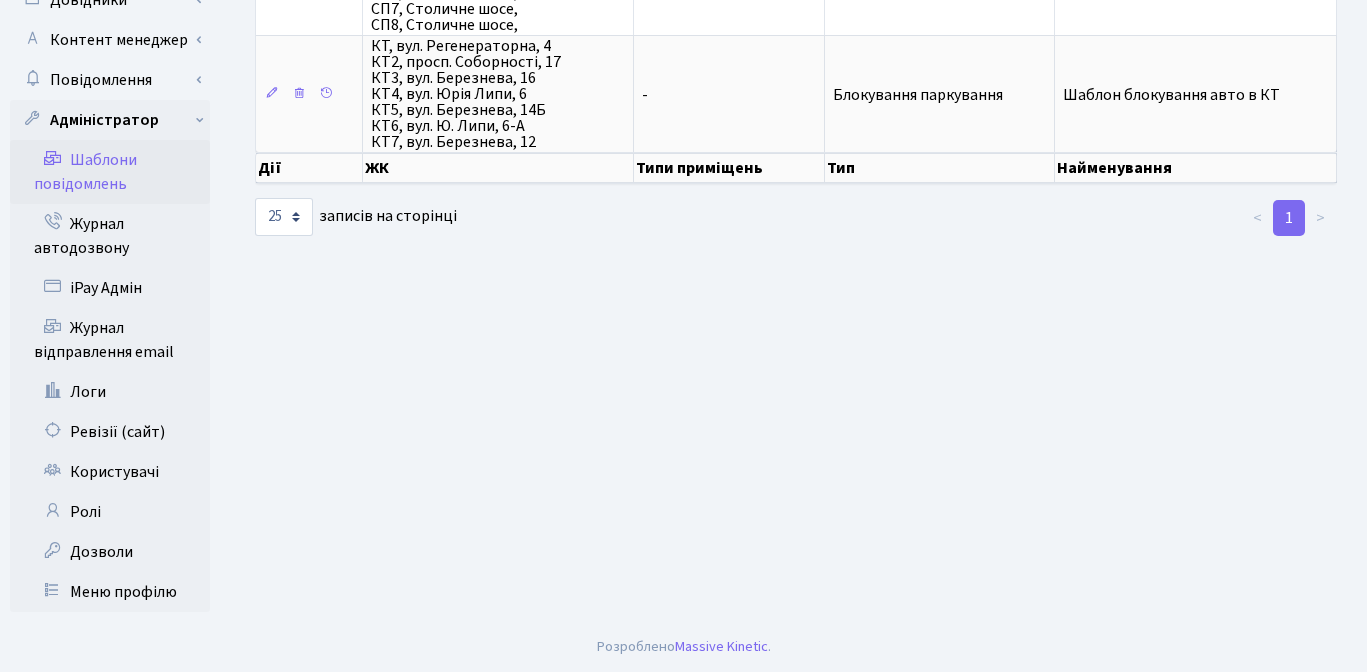 scroll, scrollTop: 0, scrollLeft: 0, axis: both 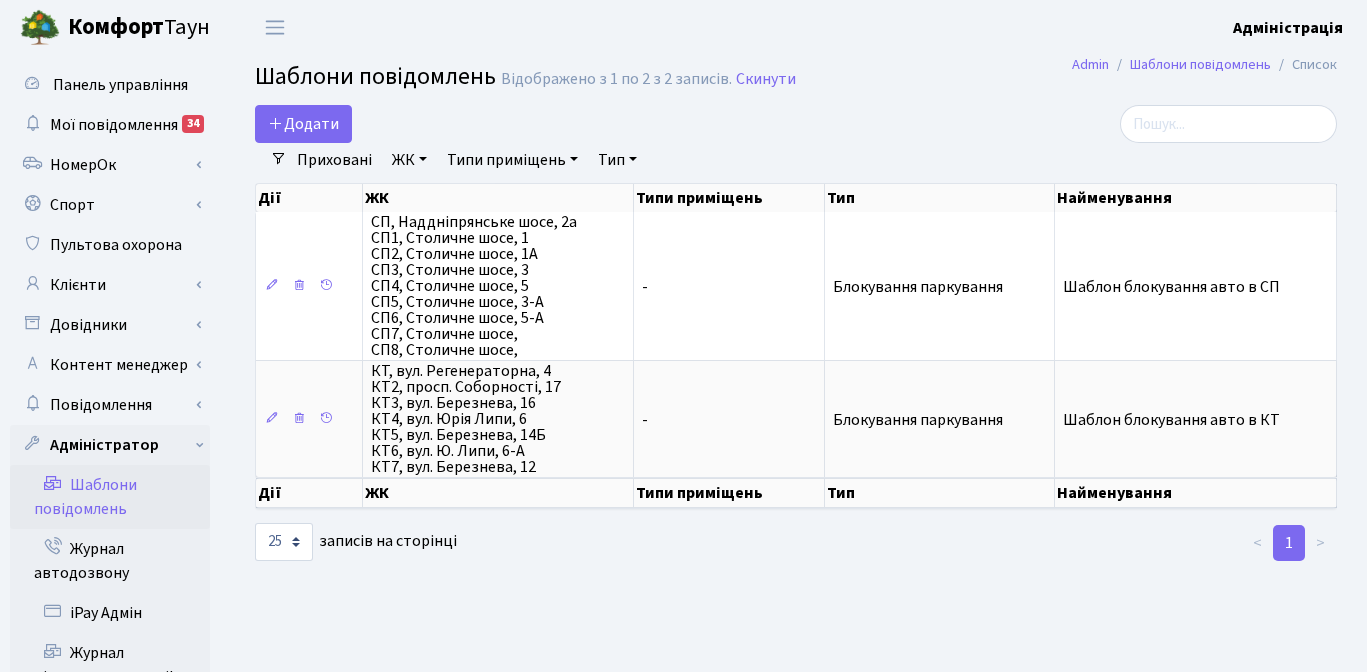 click on "Admin
Шаблони повідомлень
Список
Шаблони повідомлень
Відображено з 1 по 2 з 2 записів. Скинути
Додати
Фільтри
Приховані
ЖК
ТХ, вул. Ділова, 1/2
КТ, вул. Регенераторна, 4
КТ2, просп. Соборності, 17" at bounding box center [796, 501] 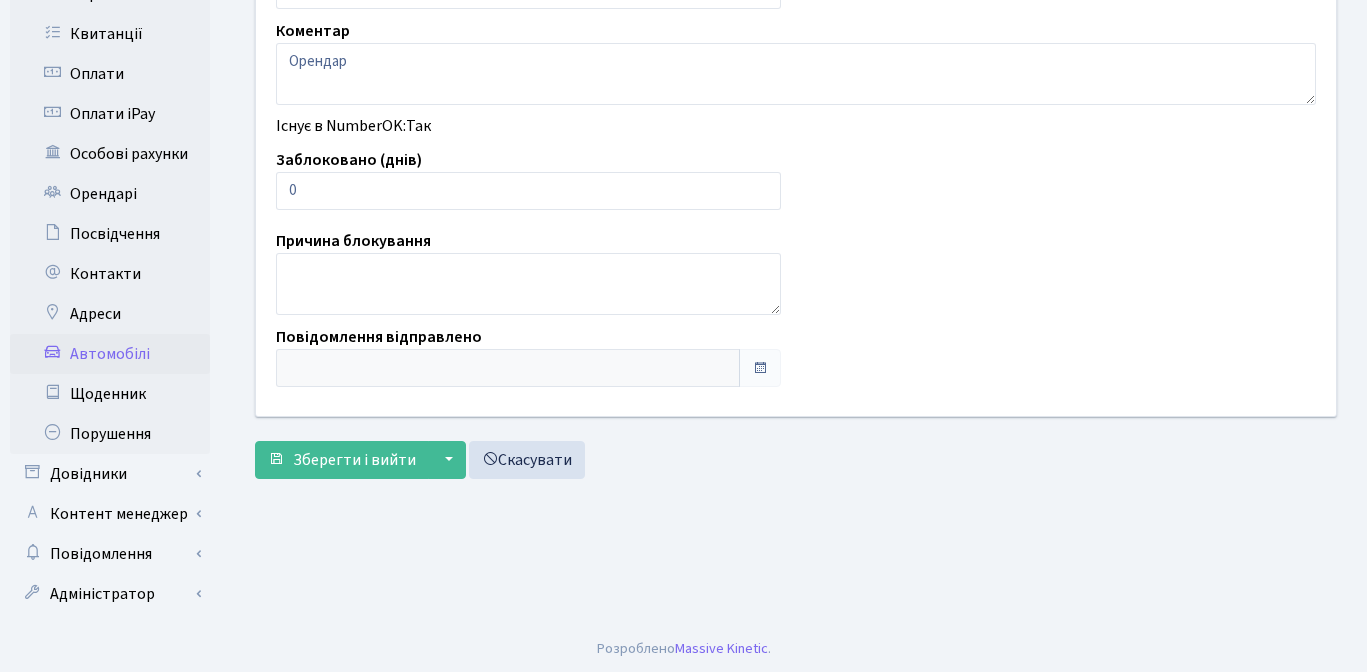 scroll, scrollTop: 573, scrollLeft: 0, axis: vertical 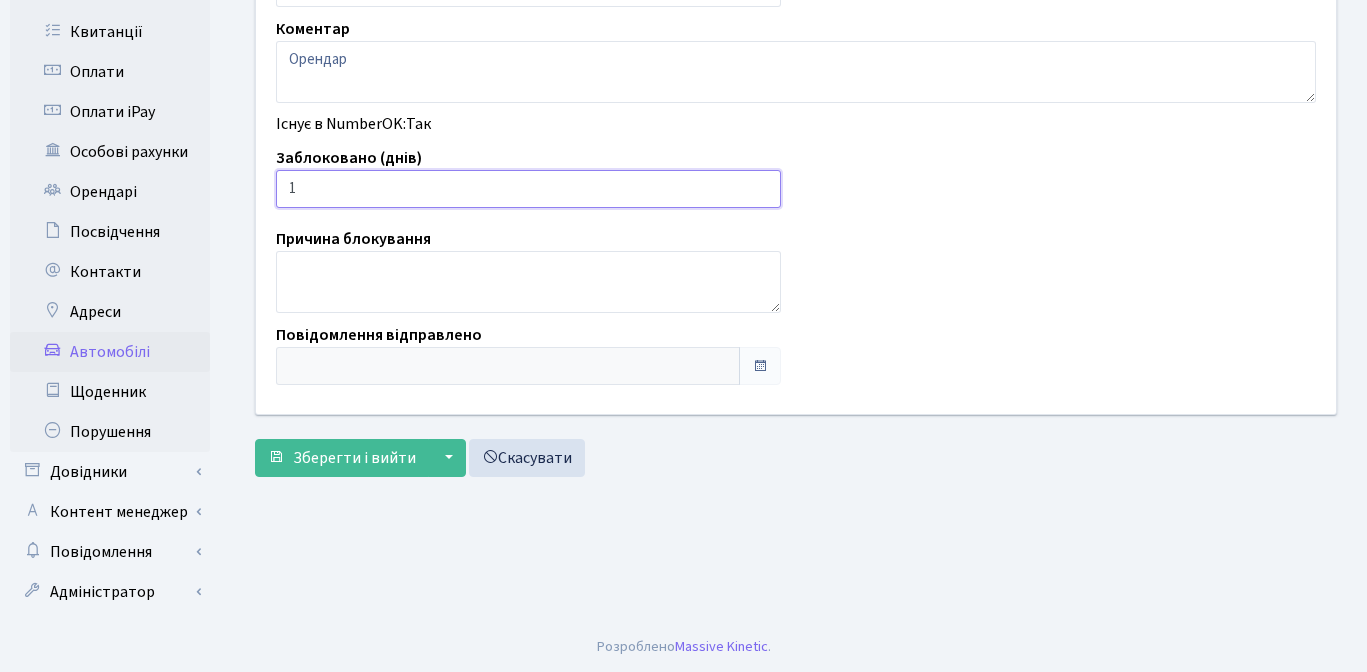 type on "1" 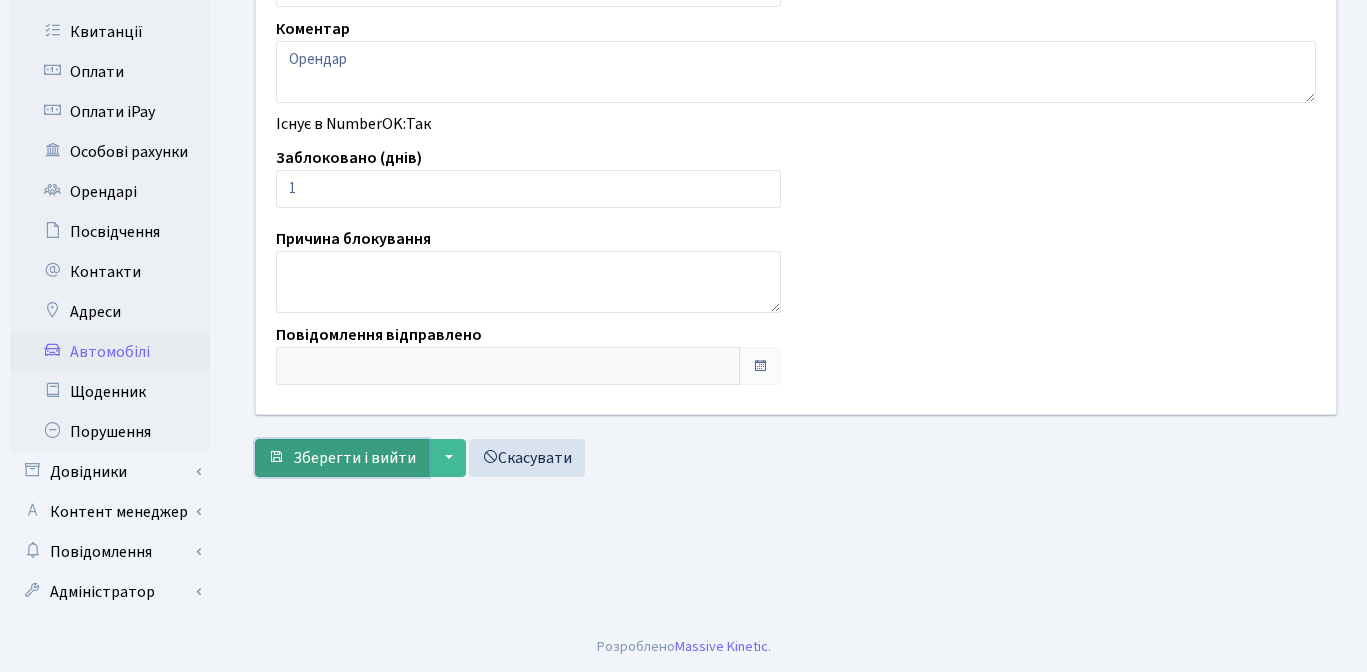 click on "Зберегти і вийти" at bounding box center [354, 458] 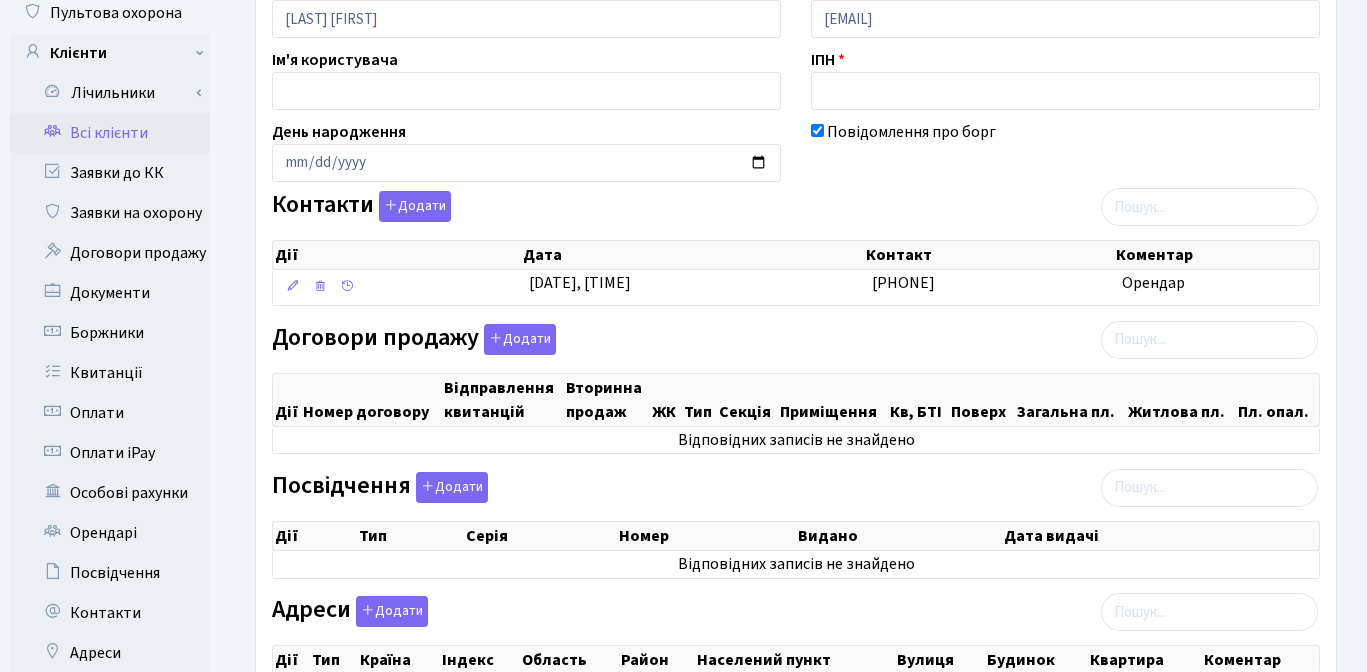 scroll, scrollTop: 0, scrollLeft: 0, axis: both 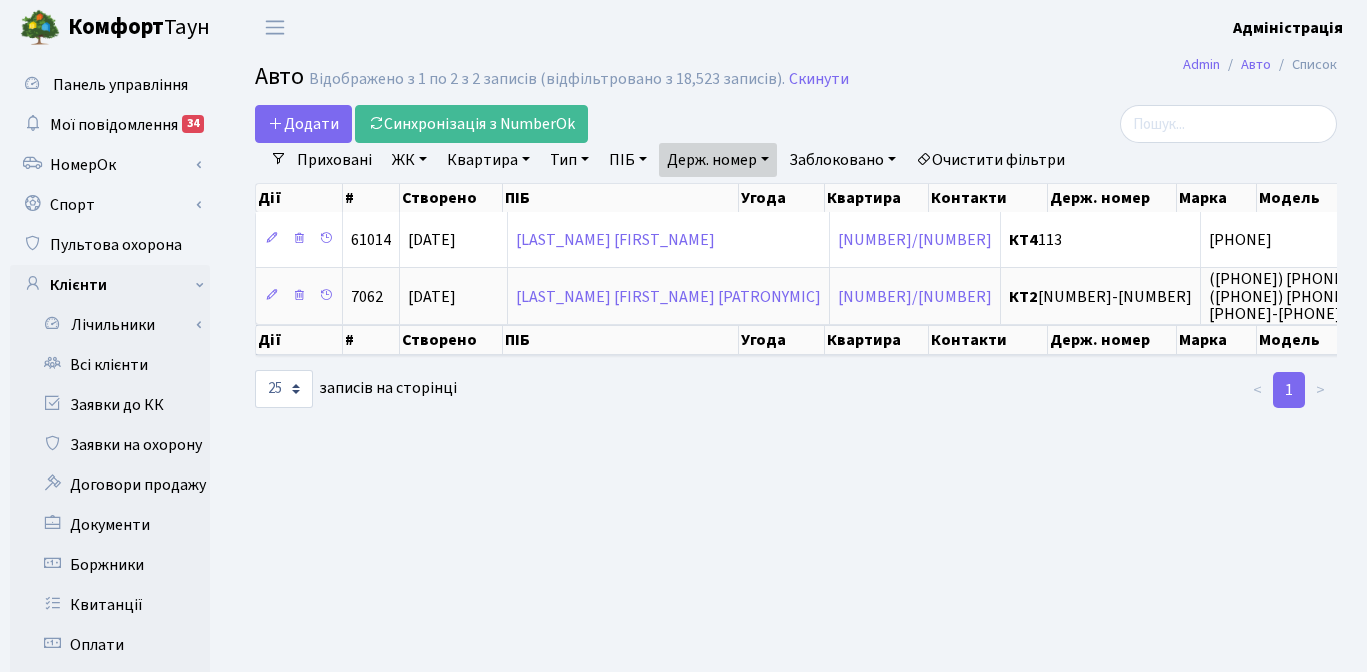 click on "Держ. номер" at bounding box center [718, 160] 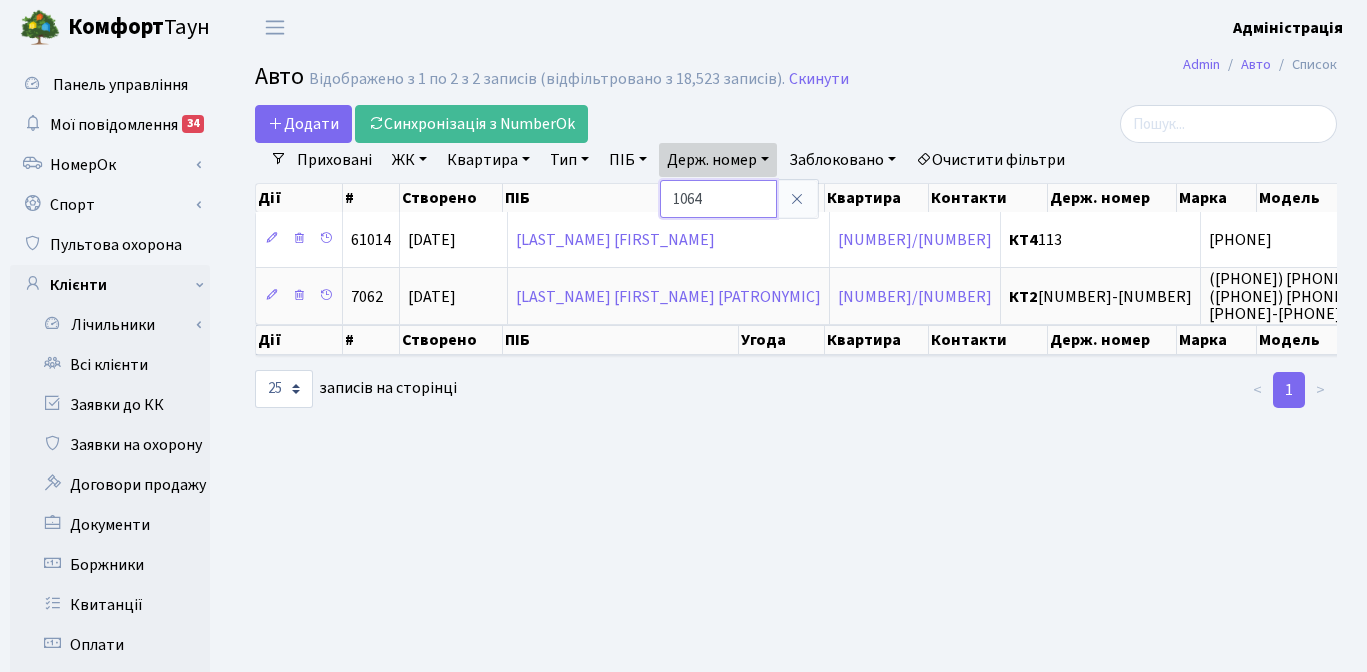 click on "1064" at bounding box center [718, 199] 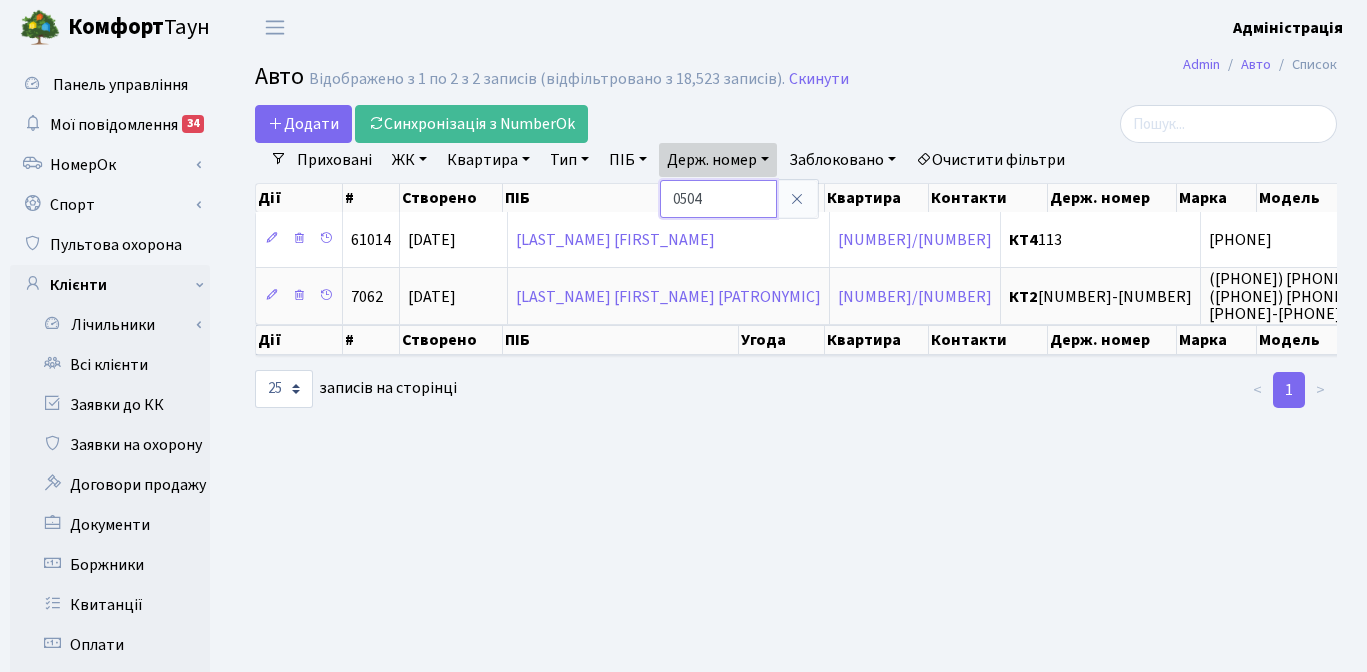 type on "0504" 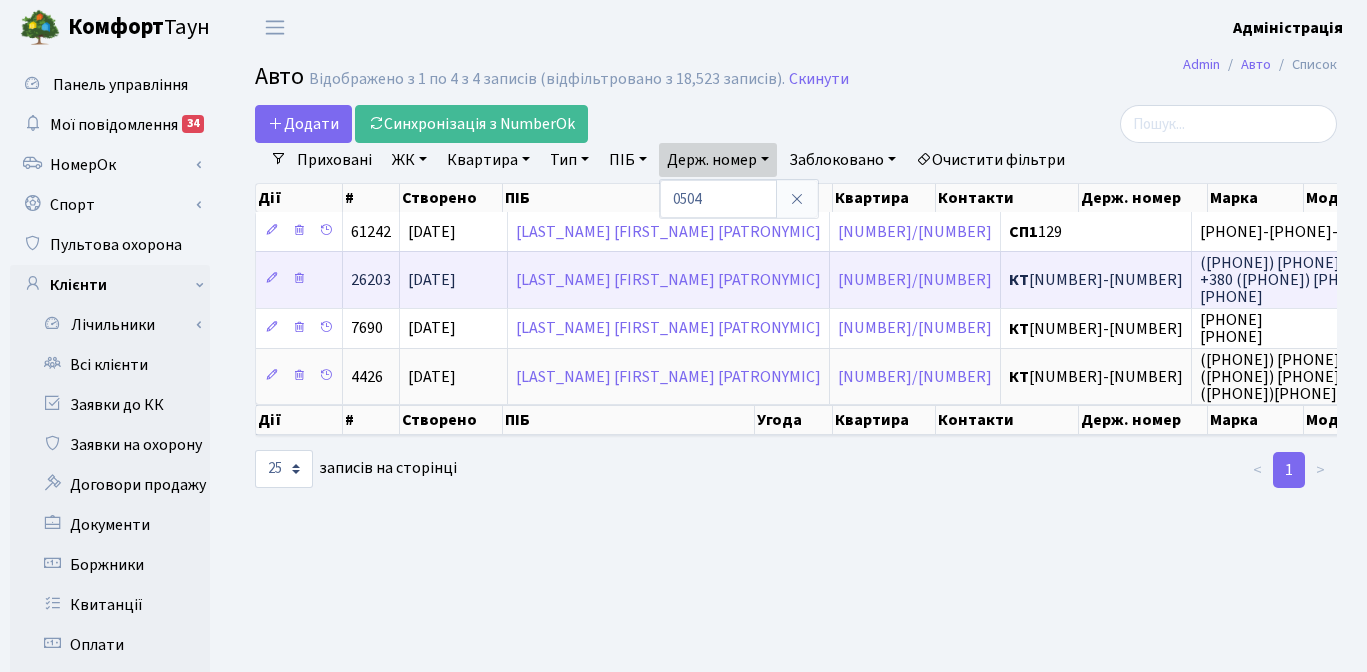 click on "КА0504ЕН" at bounding box center [371, 280] 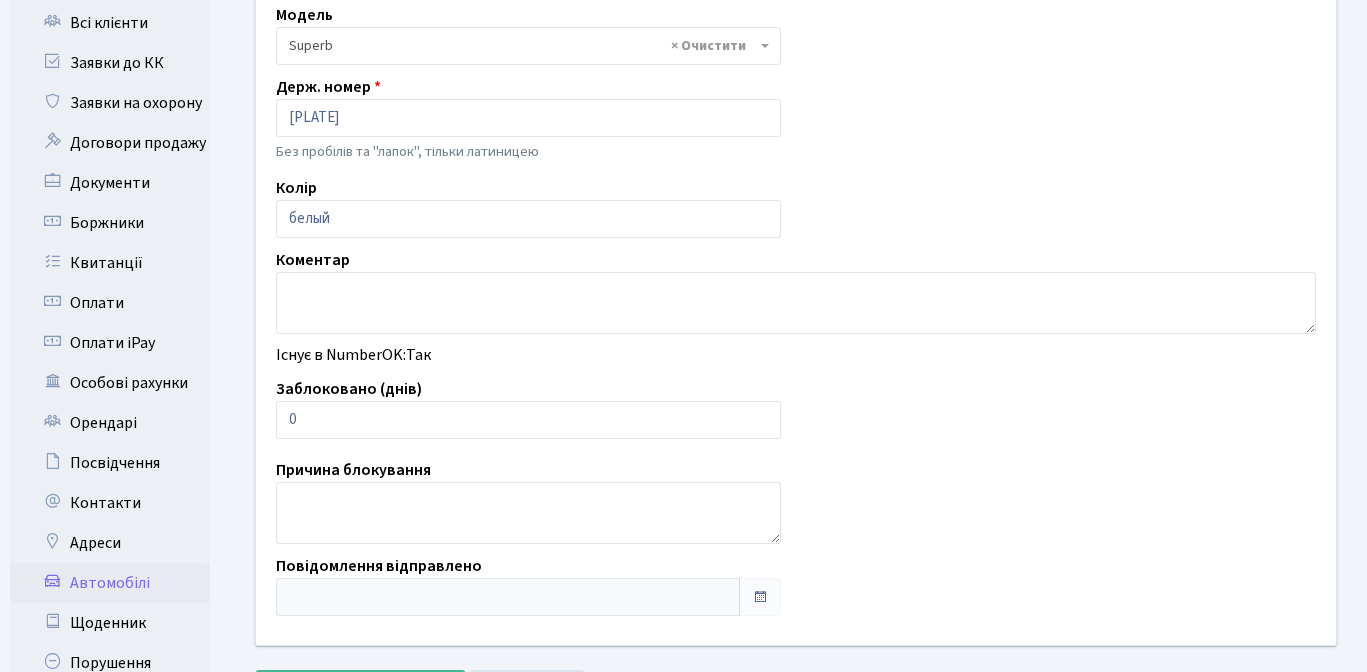 scroll, scrollTop: 573, scrollLeft: 0, axis: vertical 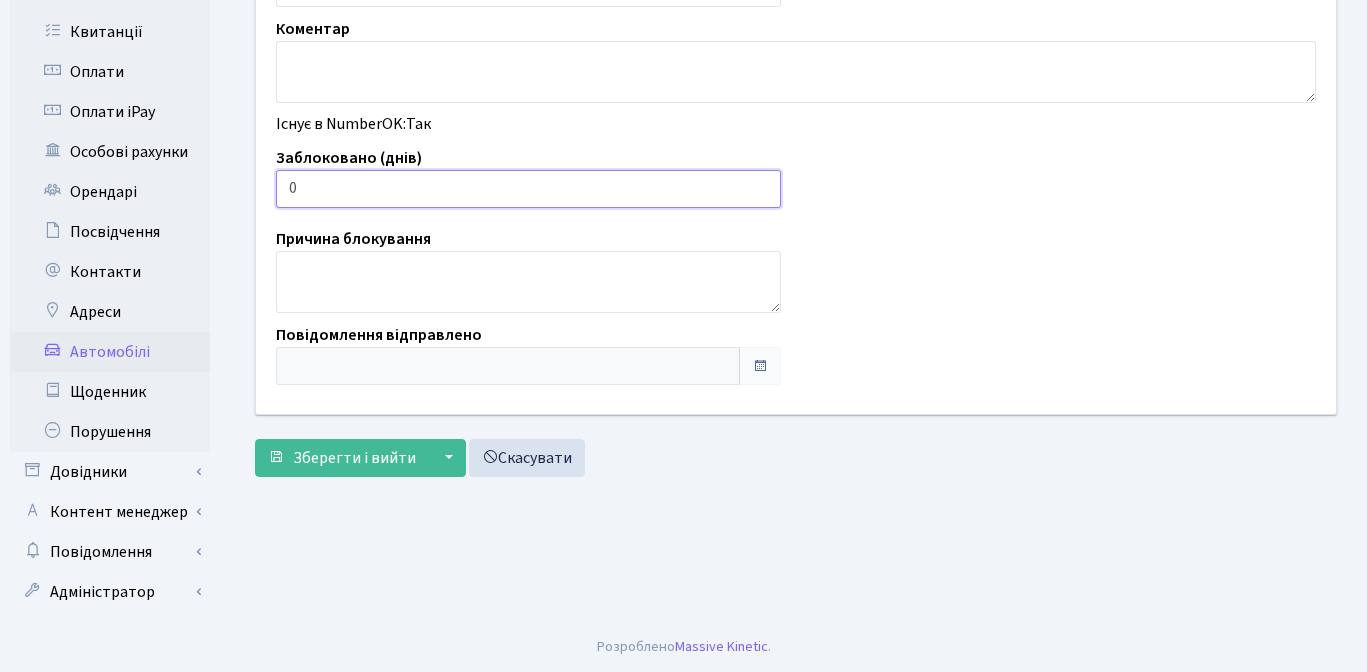 type on "1" 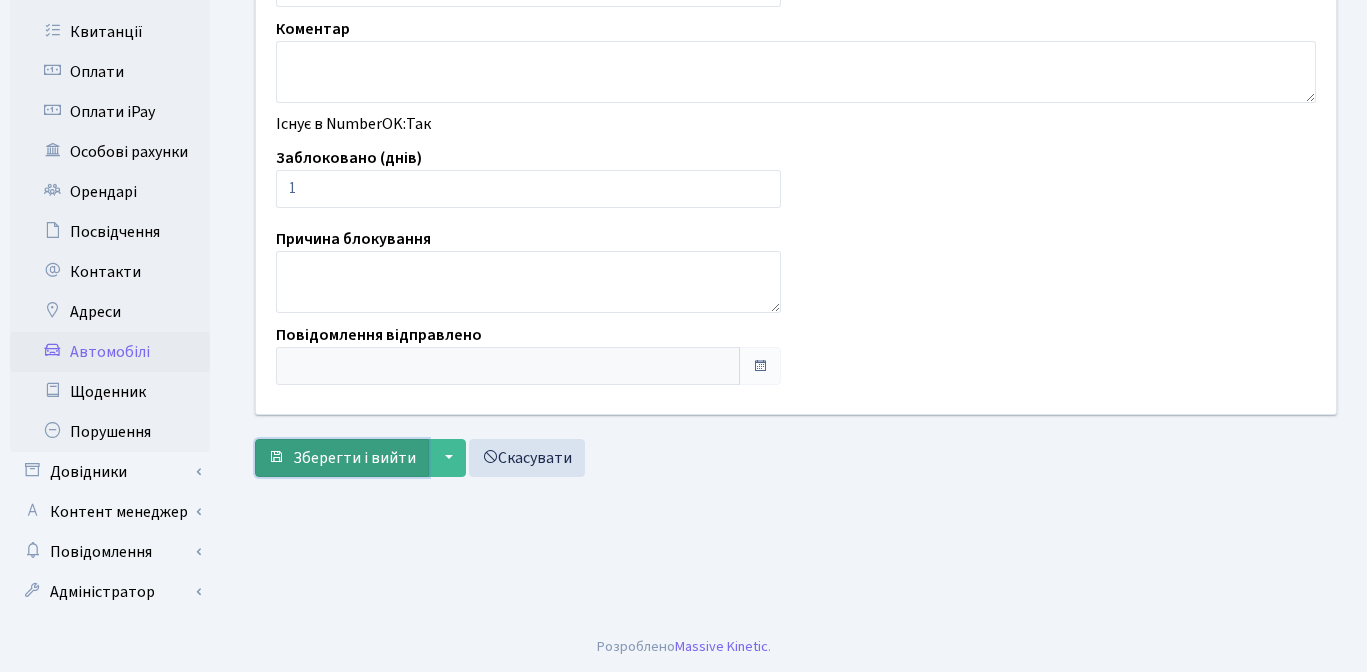 click on "Зберегти і вийти" at bounding box center [354, 458] 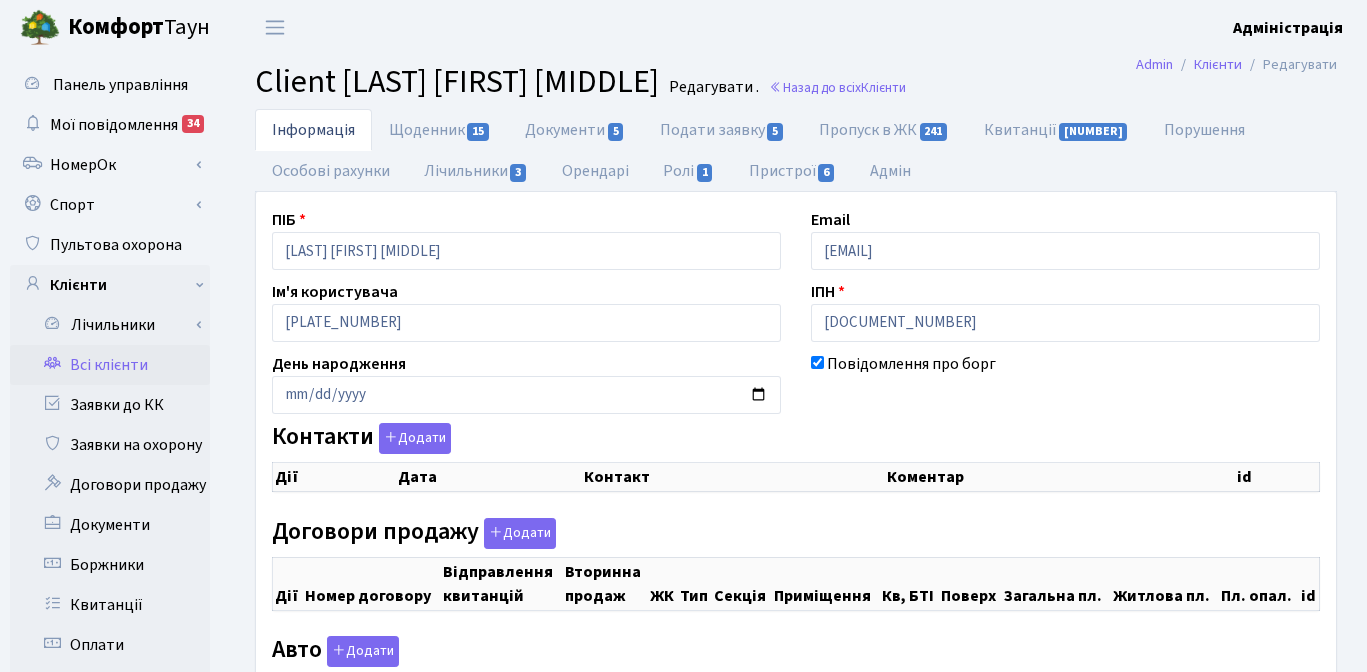 scroll, scrollTop: 0, scrollLeft: 0, axis: both 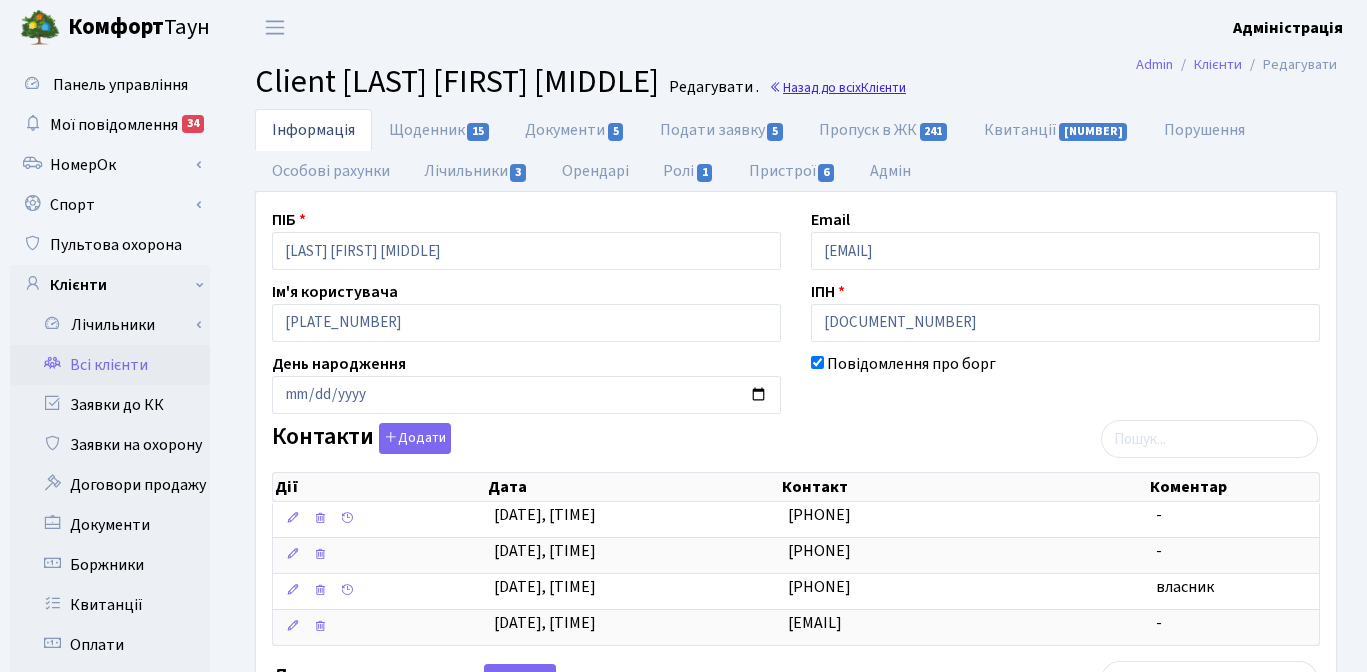 click on "Назад до всіх   Клієнти" at bounding box center [837, 87] 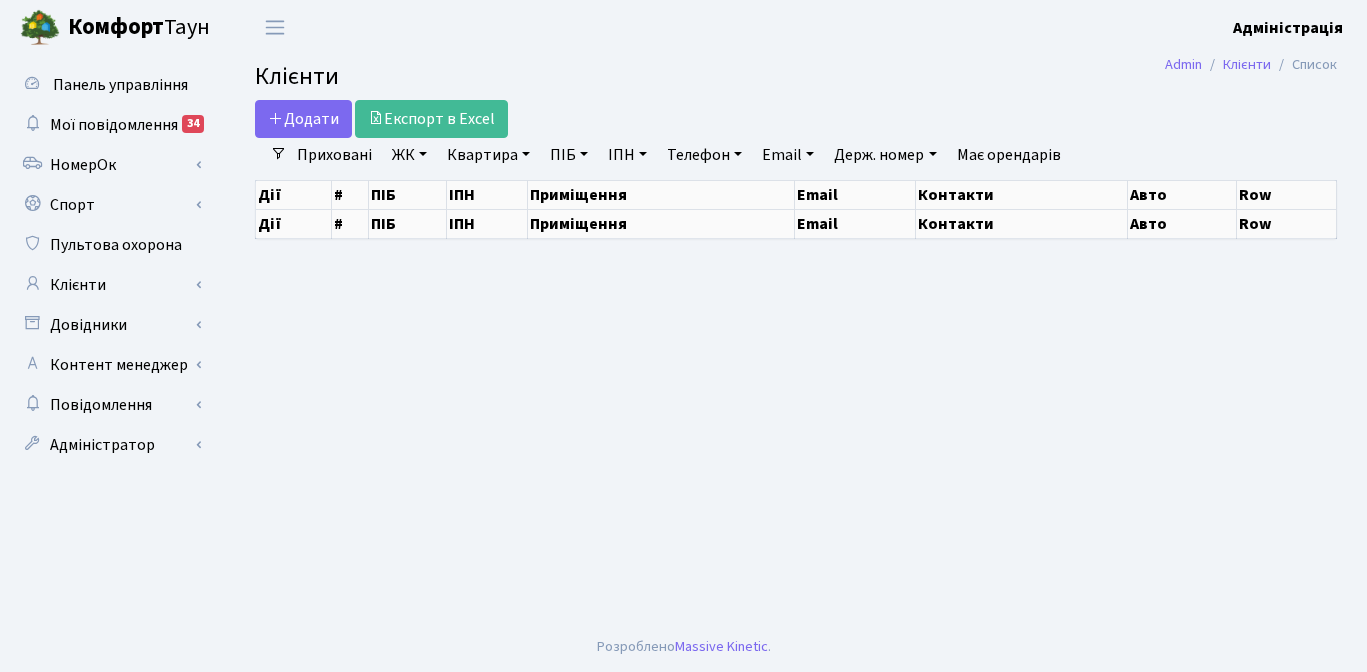 scroll, scrollTop: 0, scrollLeft: 0, axis: both 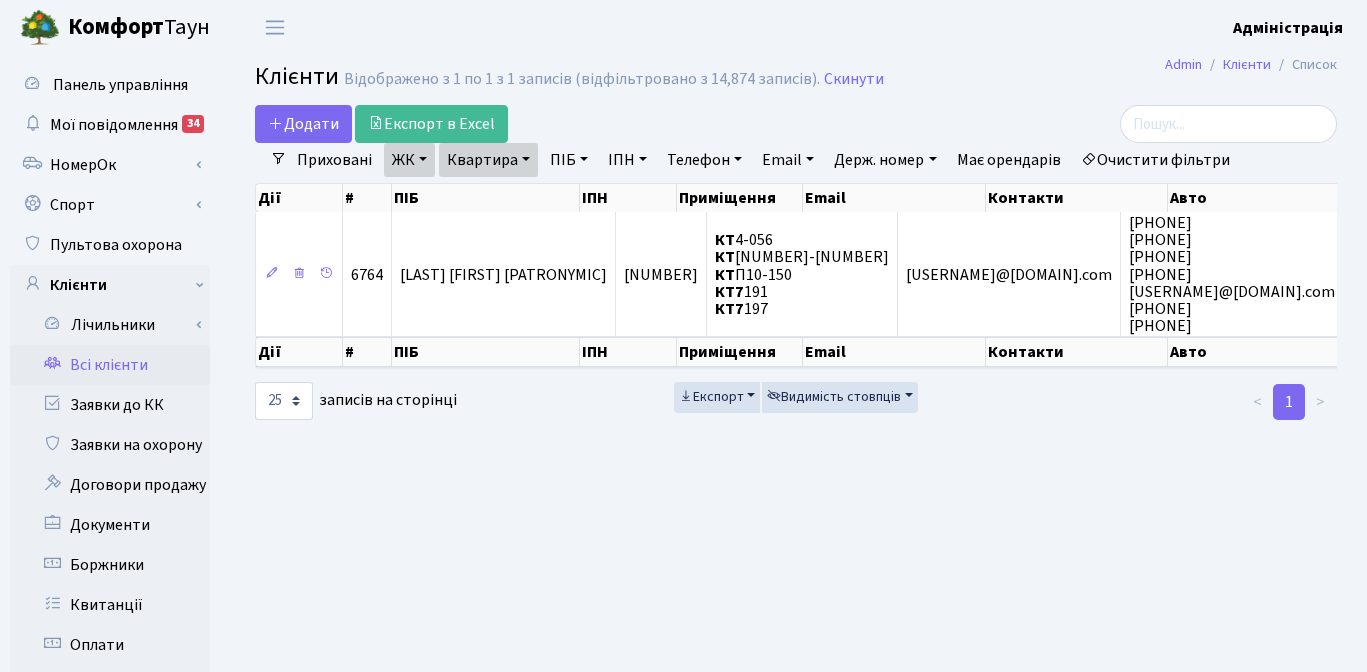 click on "Очистити фільтри" at bounding box center [1155, 160] 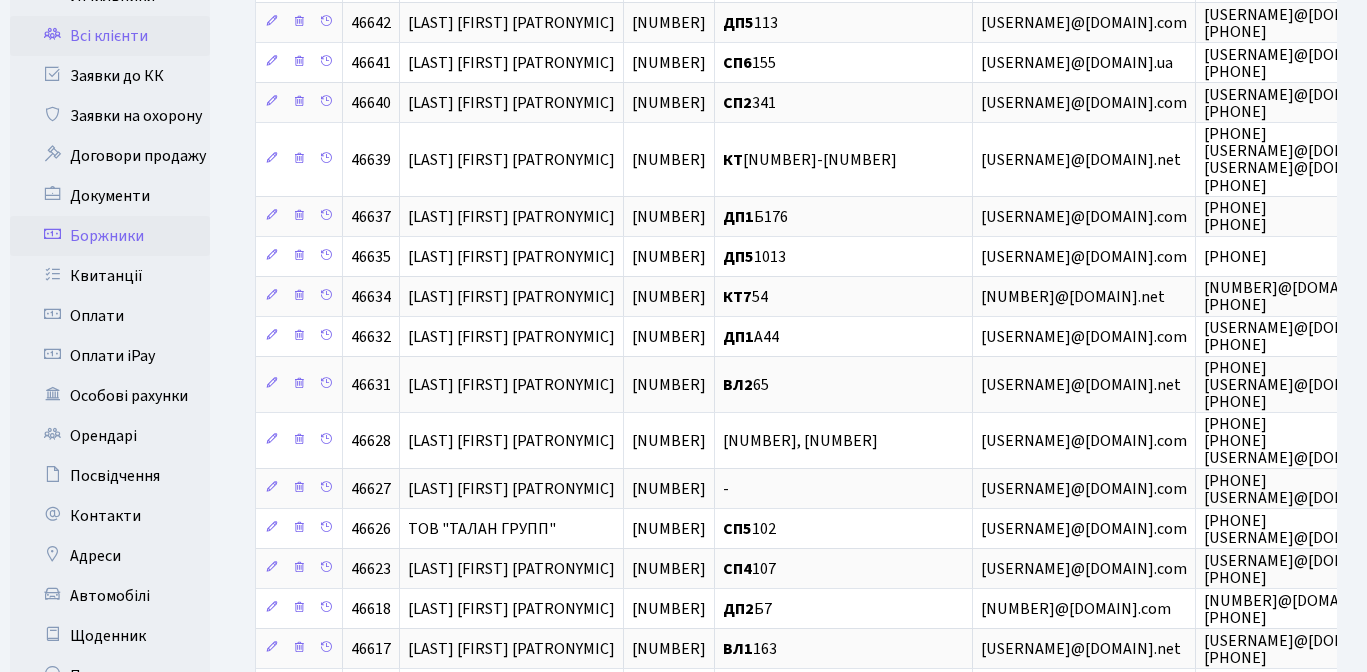scroll, scrollTop: 348, scrollLeft: 0, axis: vertical 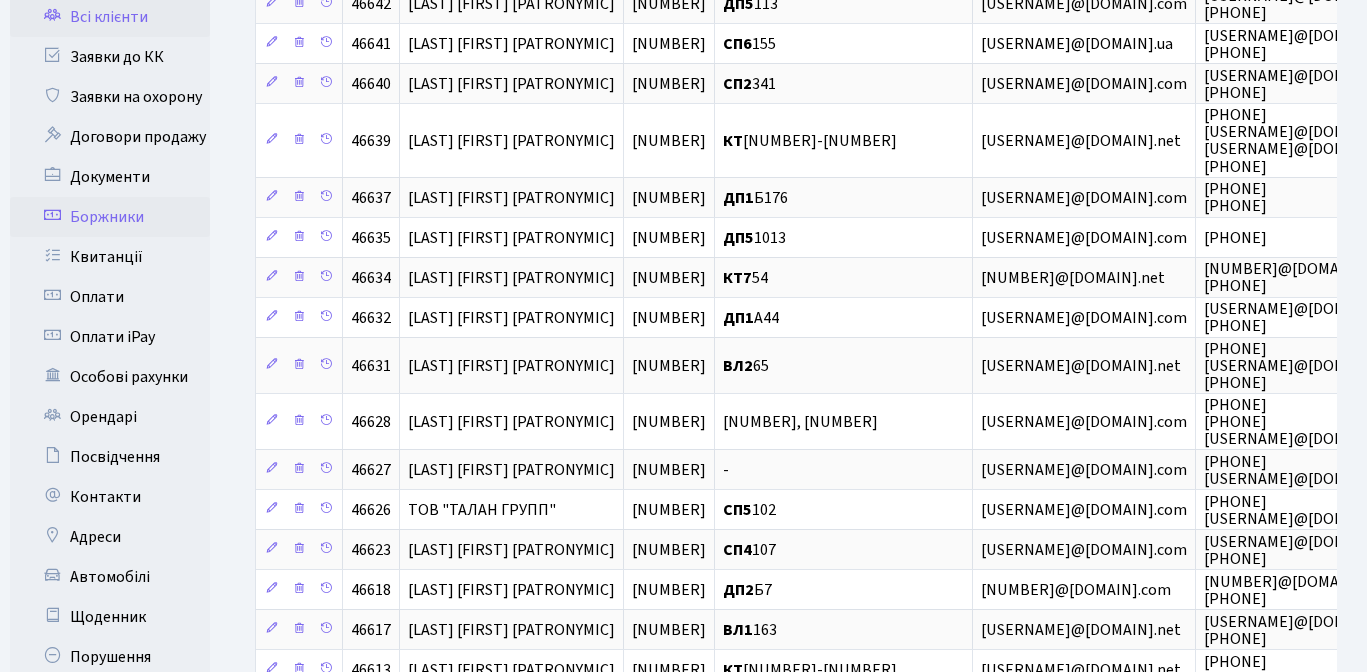 click on "Автомобілі" at bounding box center (110, 577) 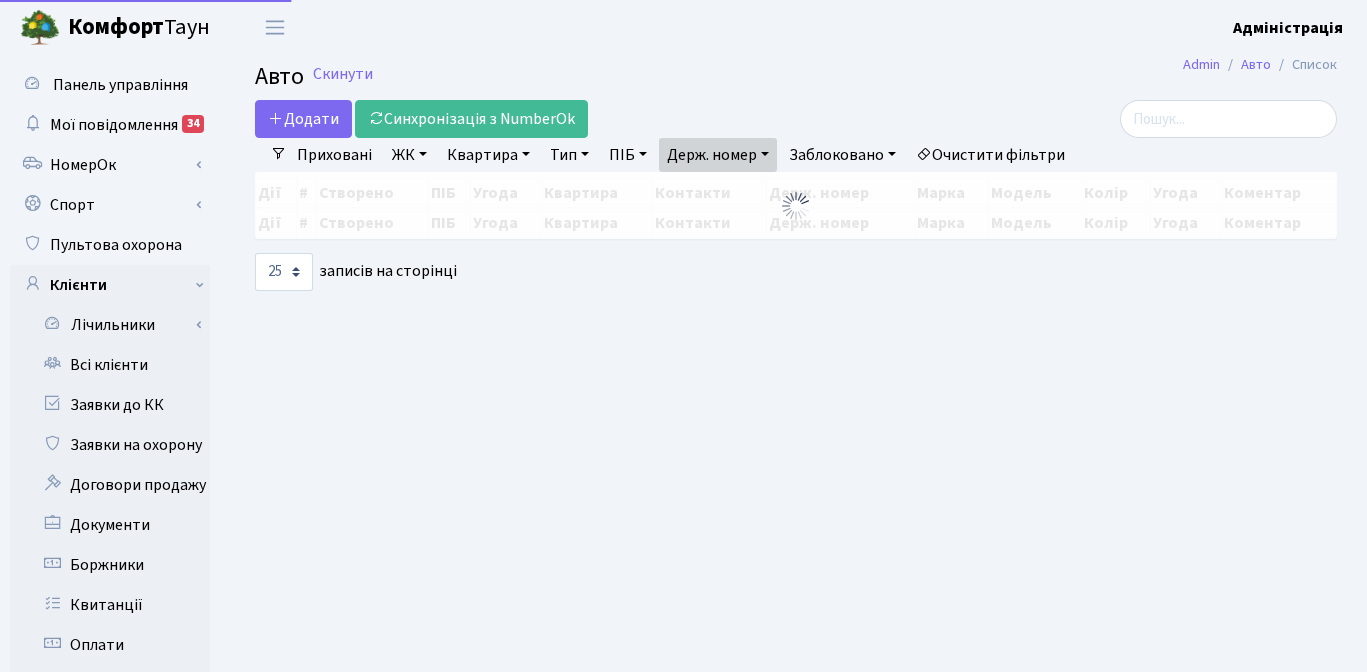scroll, scrollTop: 0, scrollLeft: 0, axis: both 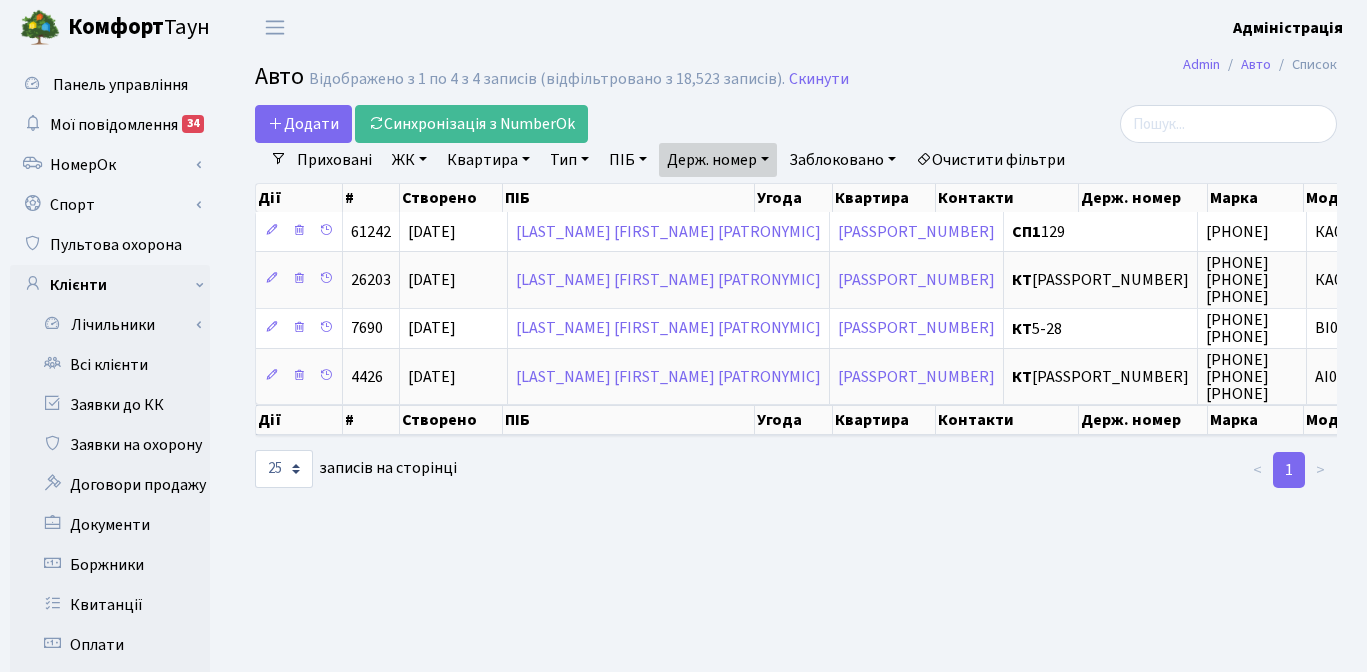 click on "Держ. номер" at bounding box center (718, 160) 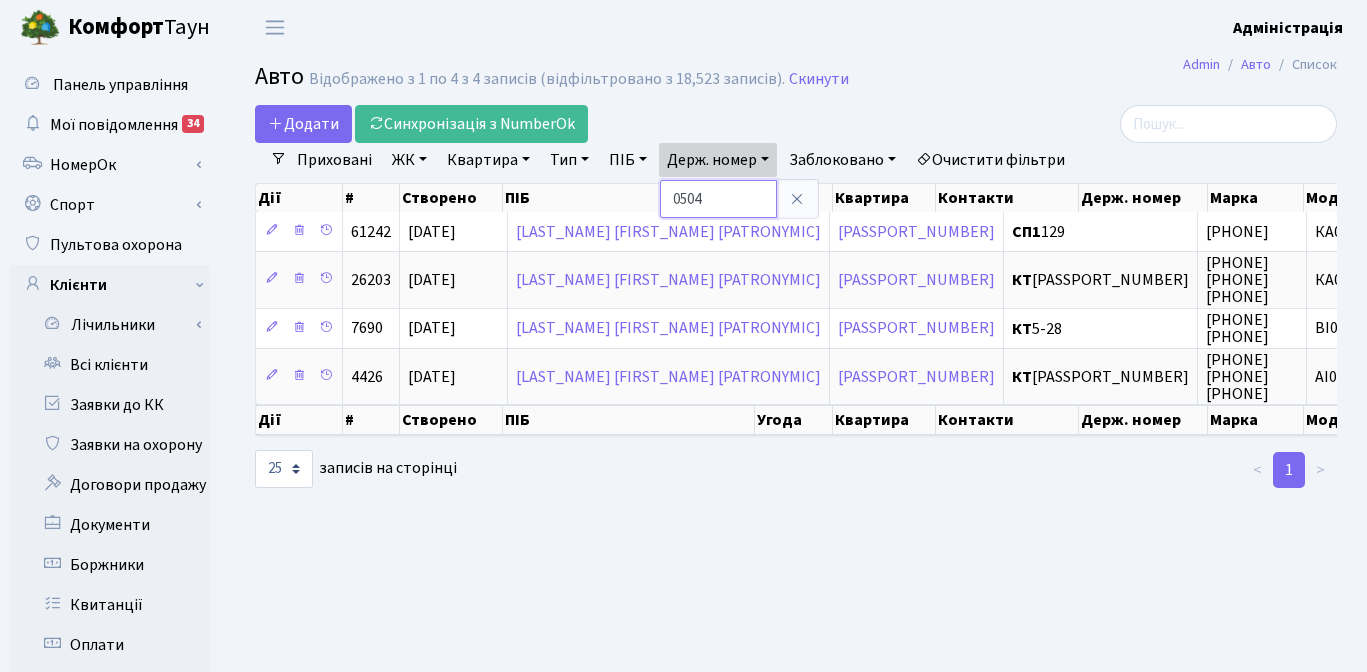 click on "0504" at bounding box center [718, 199] 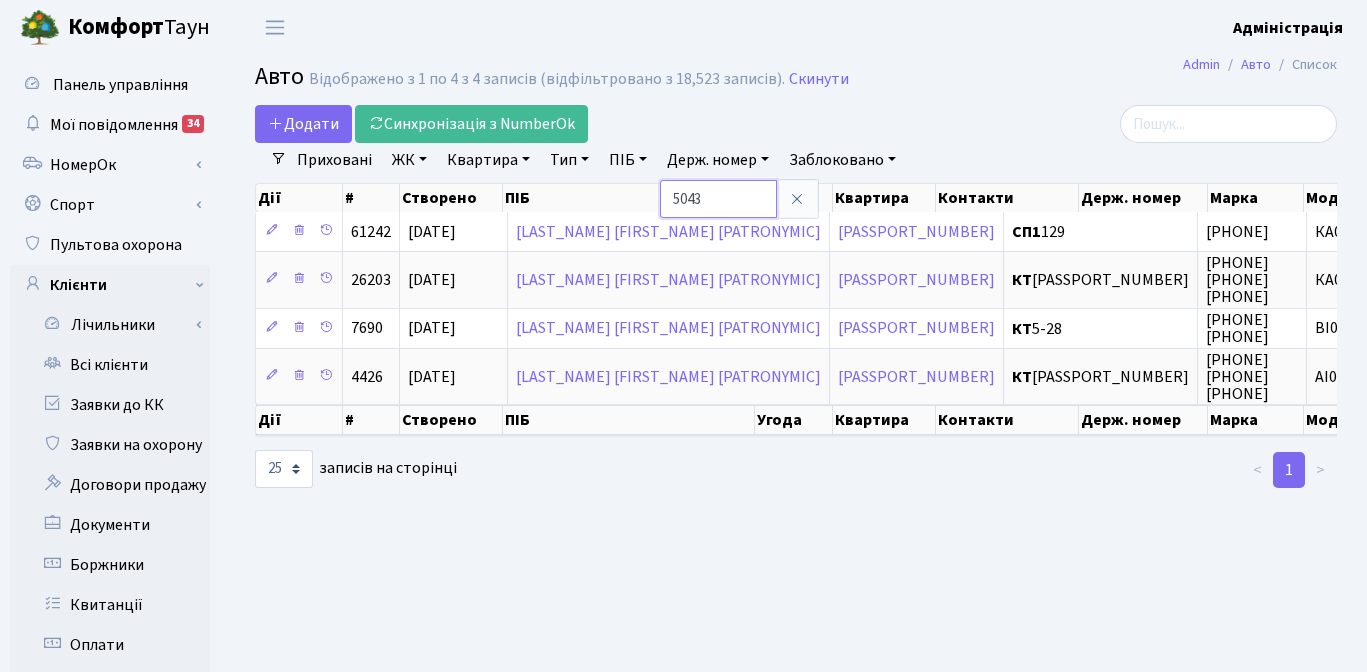 type on "5043" 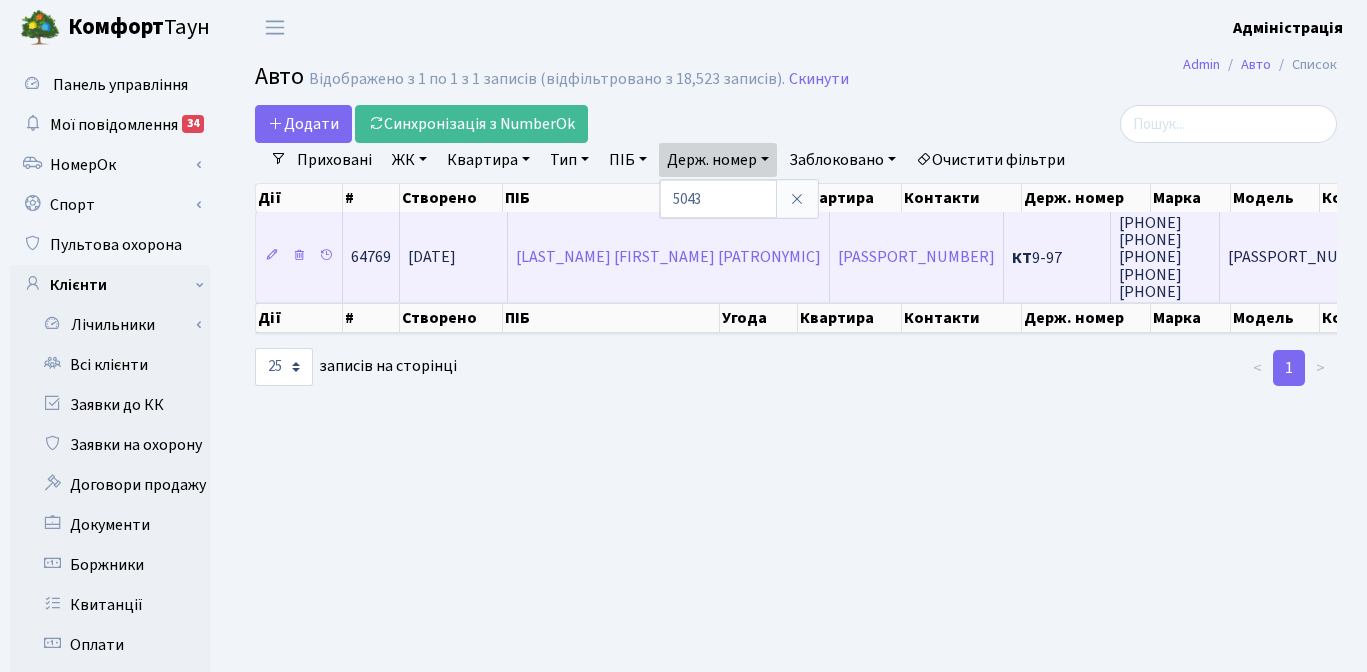 click on "KA5043BM" at bounding box center (371, 258) 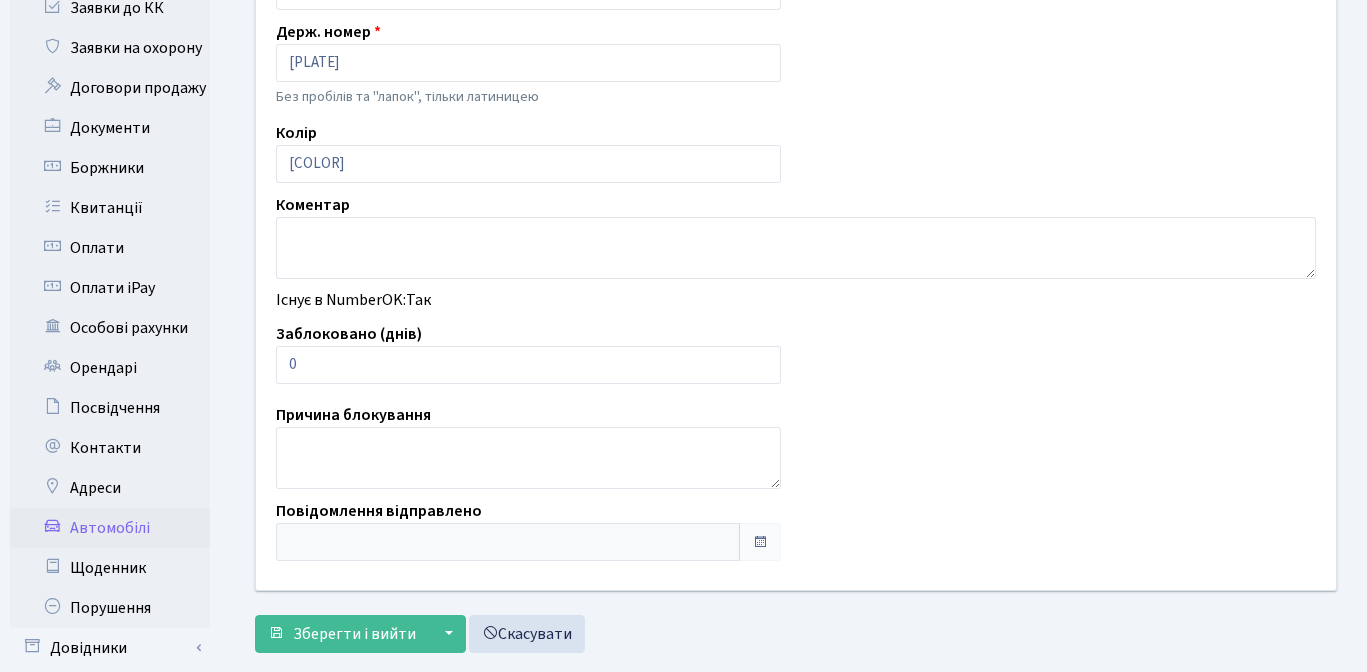 scroll, scrollTop: 430, scrollLeft: 0, axis: vertical 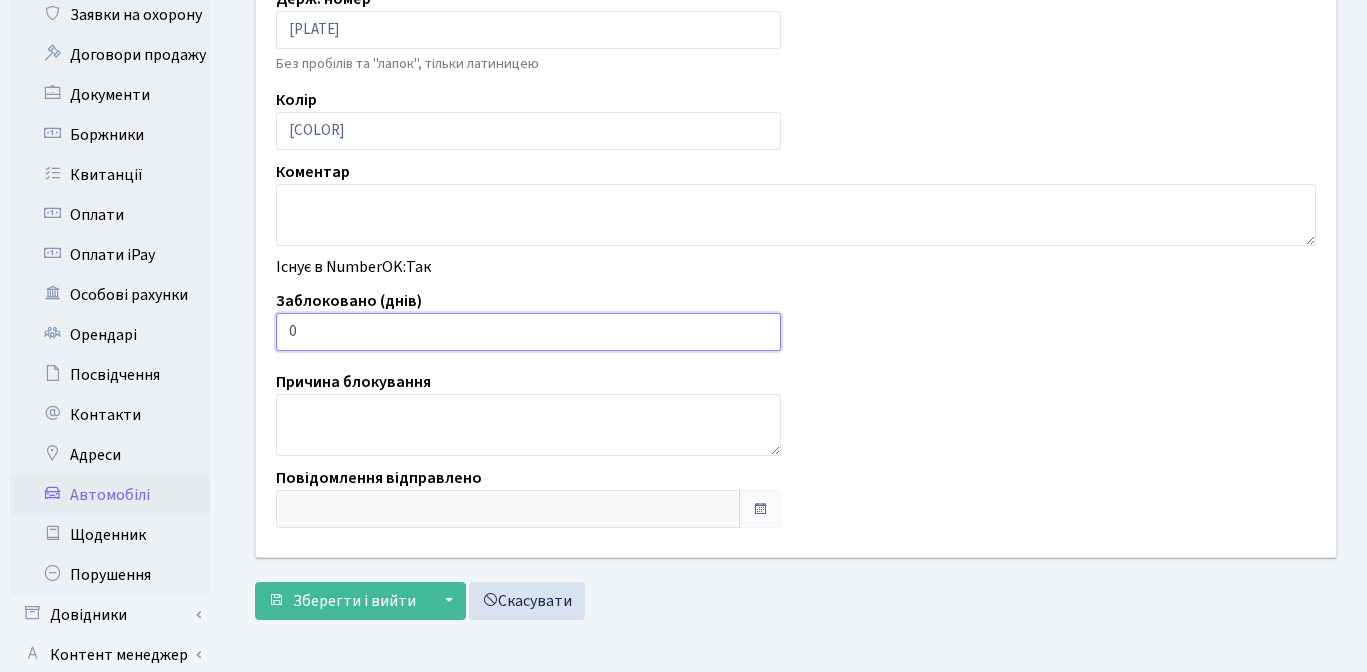 type on "1" 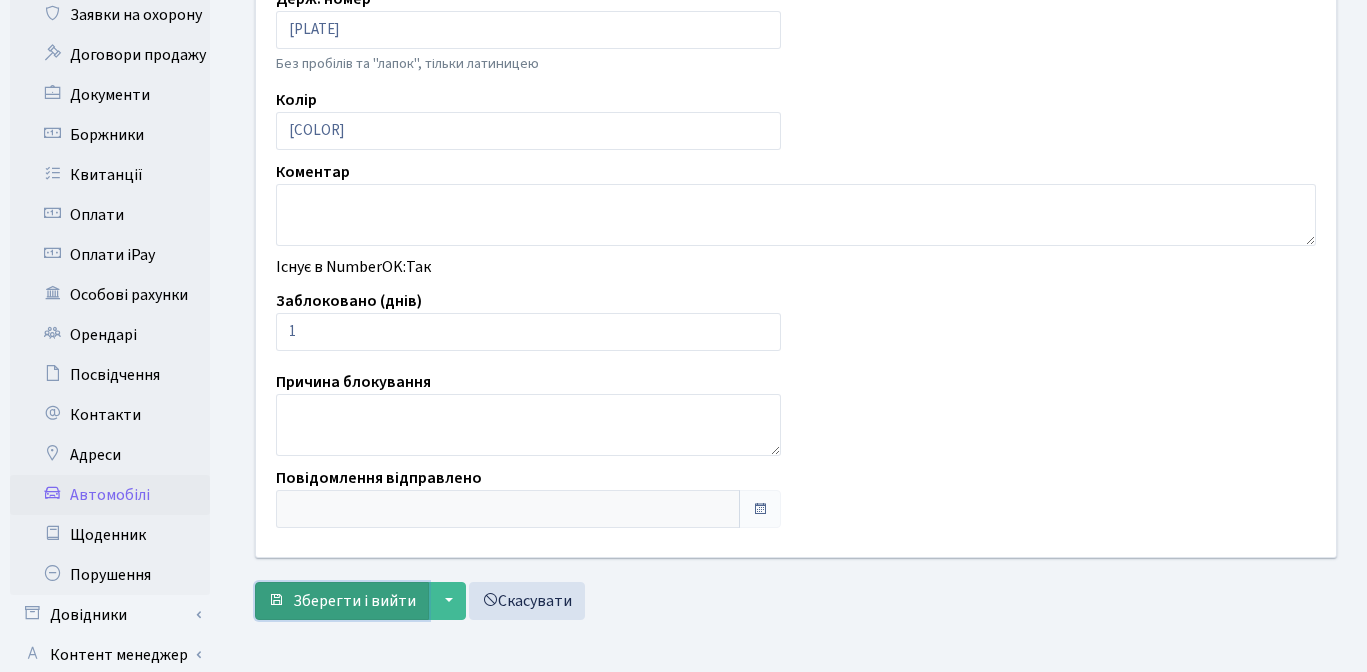 click on "Зберегти і вийти" at bounding box center (354, 601) 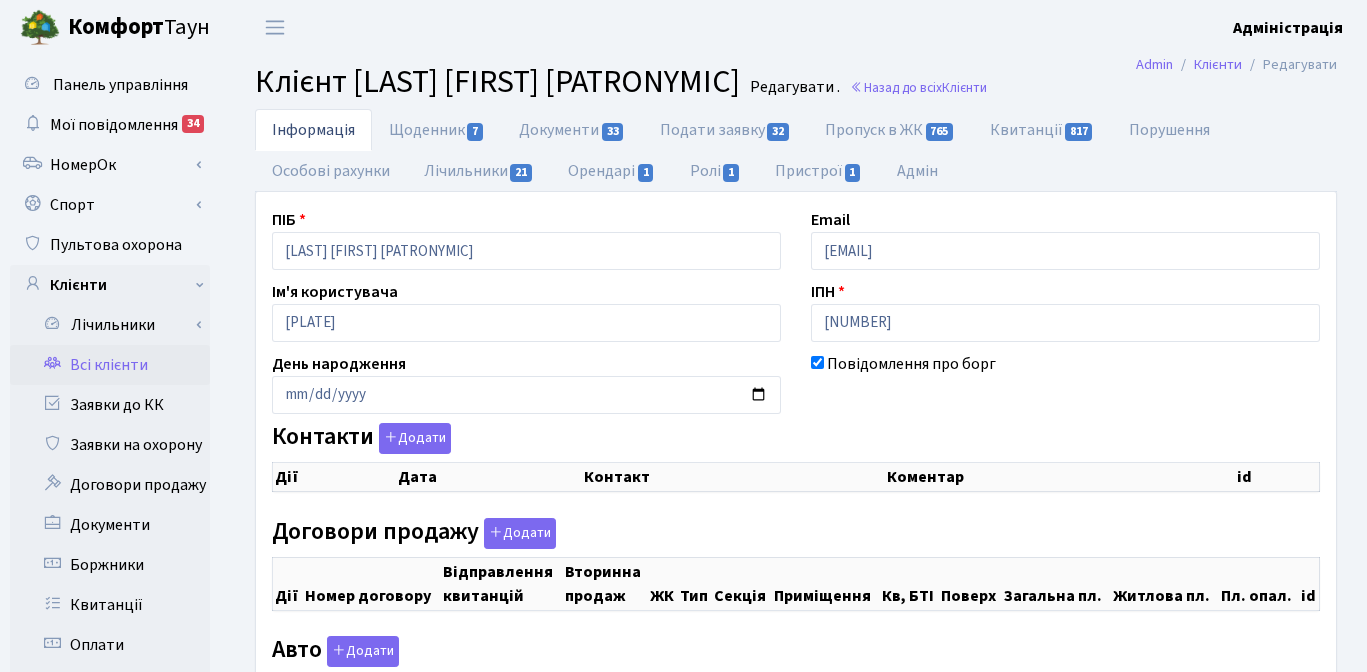 scroll, scrollTop: 0, scrollLeft: 0, axis: both 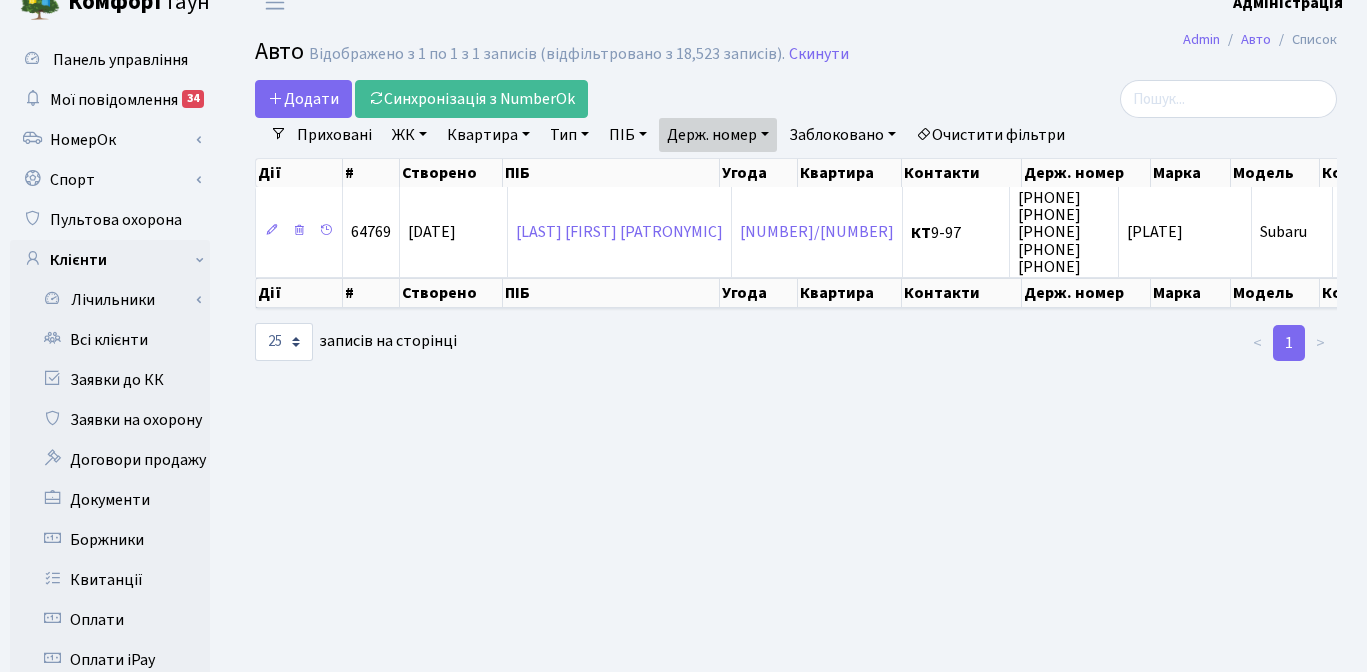 click on "Держ. номер" at bounding box center [718, 135] 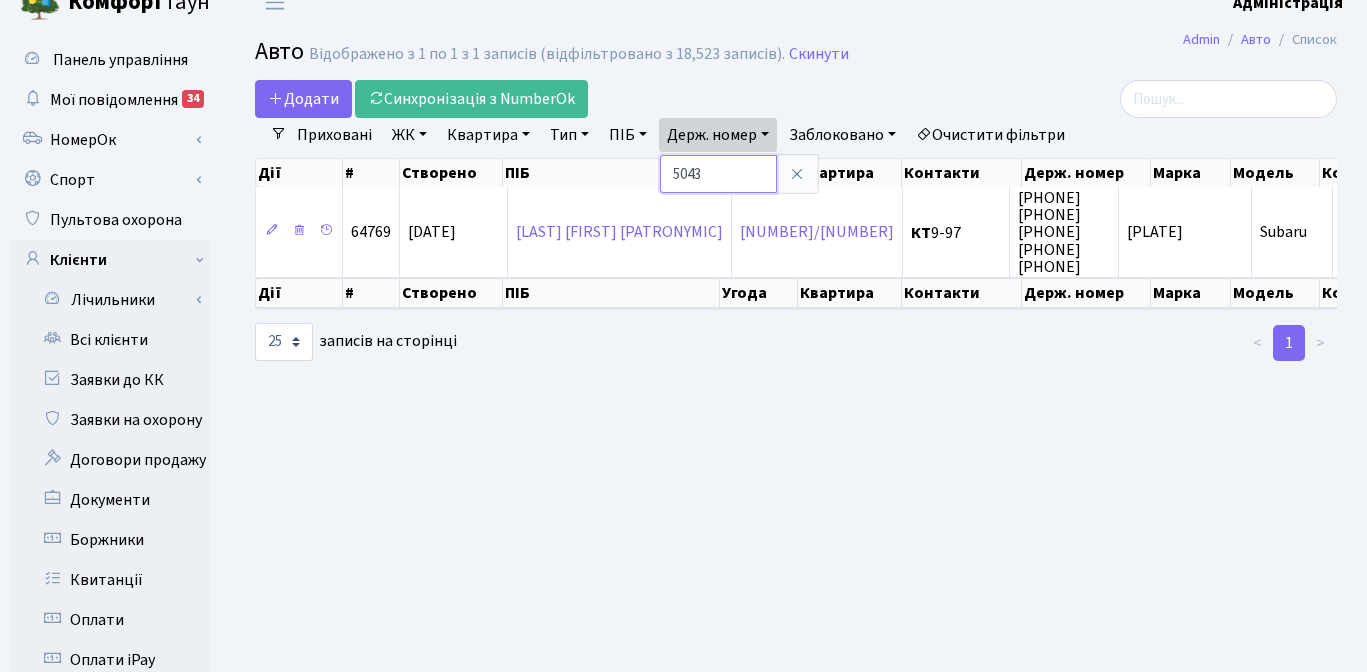 click on "5043" at bounding box center [718, 174] 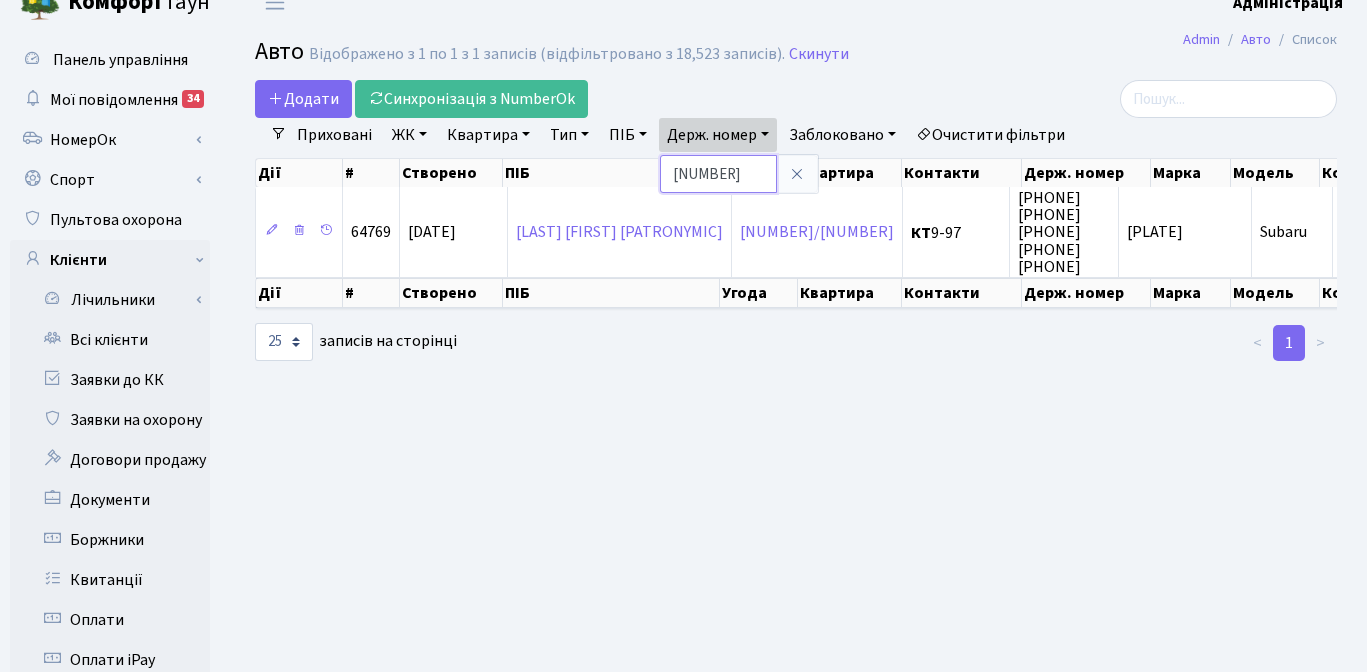 type on "9918" 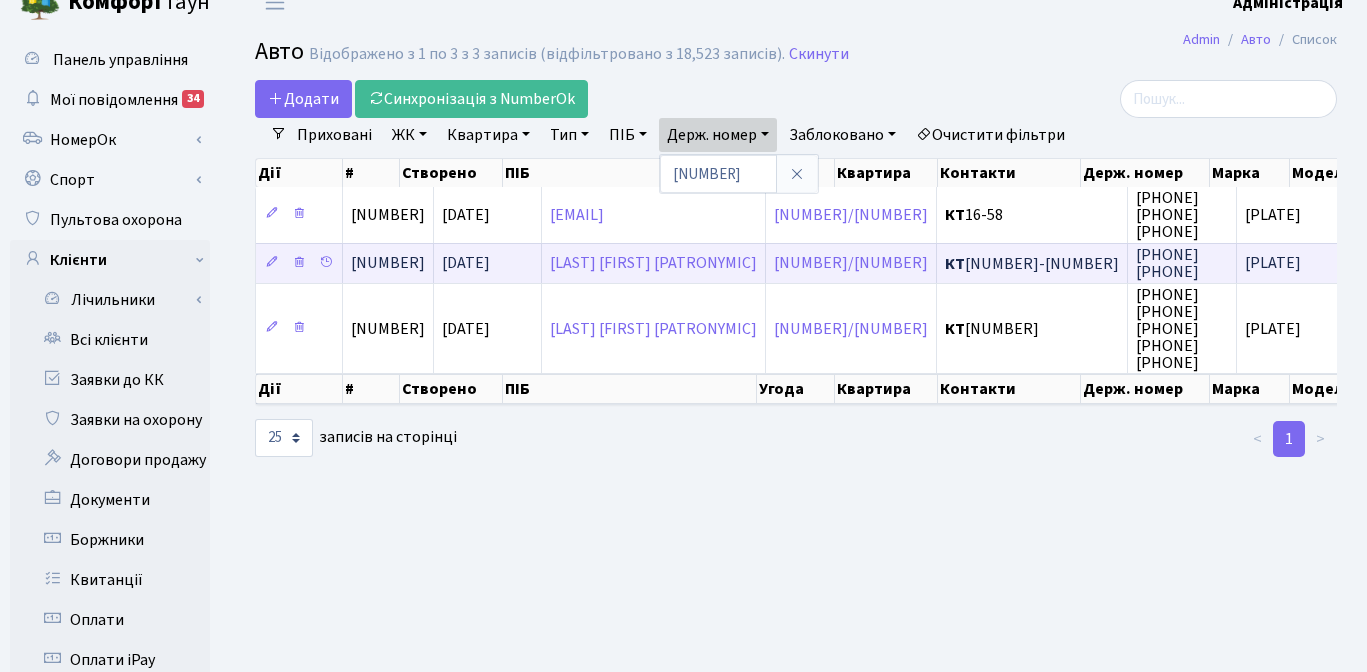 click on "(066) 153-23-53
(066) 459-06-12" at bounding box center (388, 264) 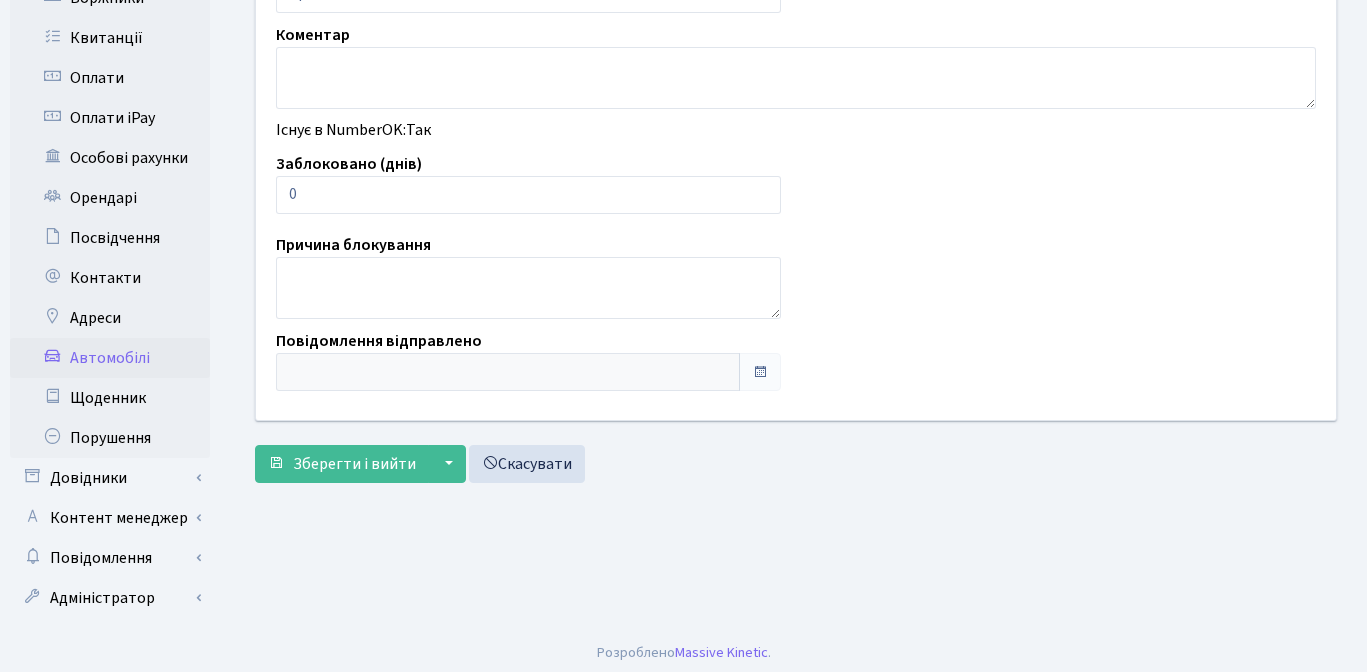 scroll, scrollTop: 570, scrollLeft: 0, axis: vertical 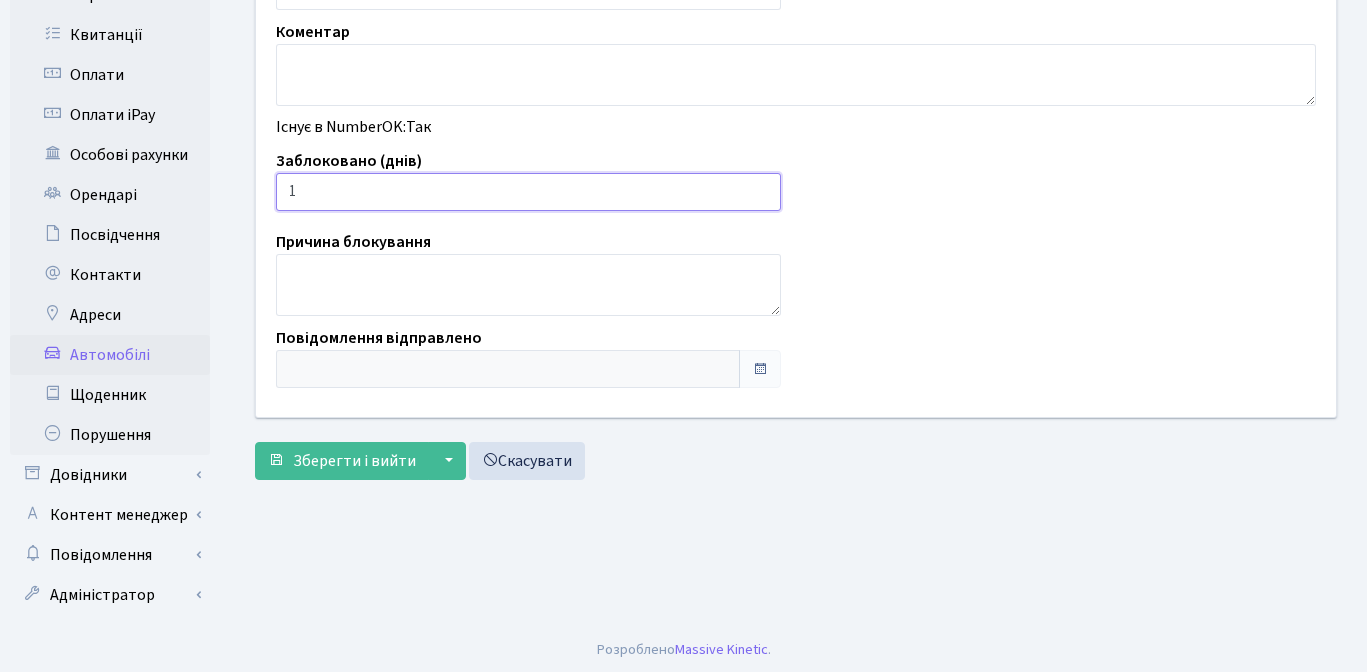 type on "1" 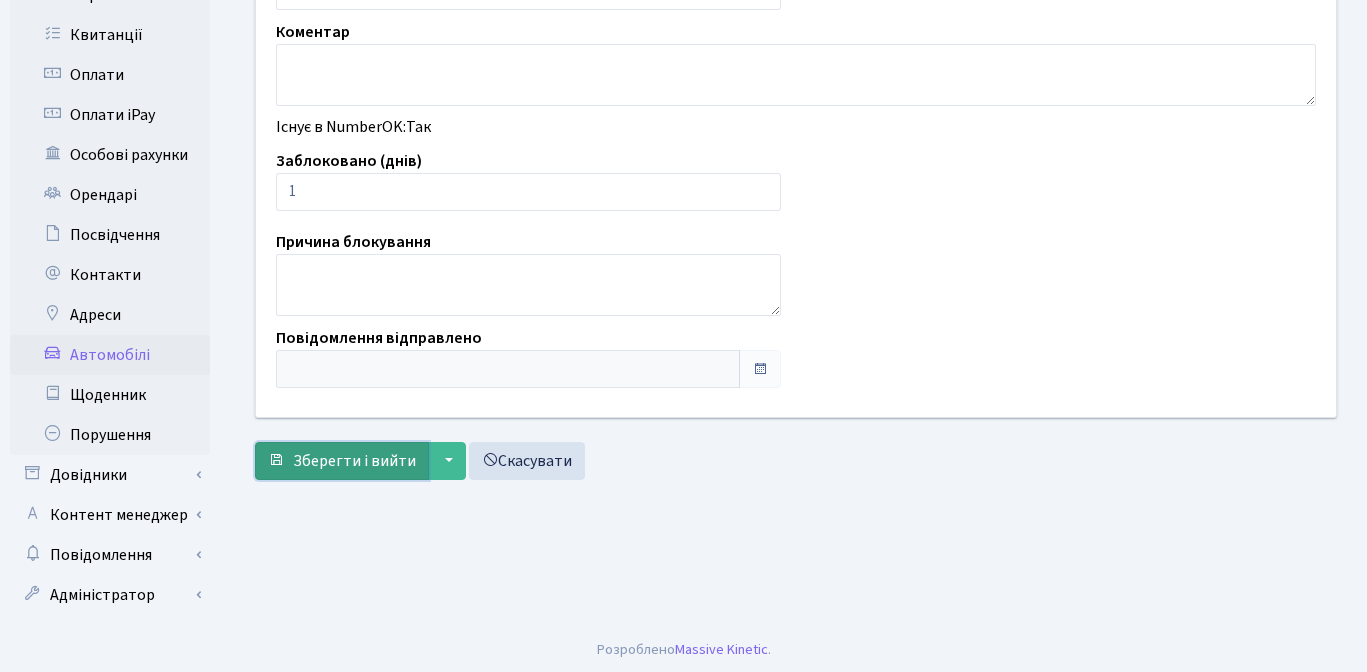 click on "Зберегти і вийти" at bounding box center [354, 461] 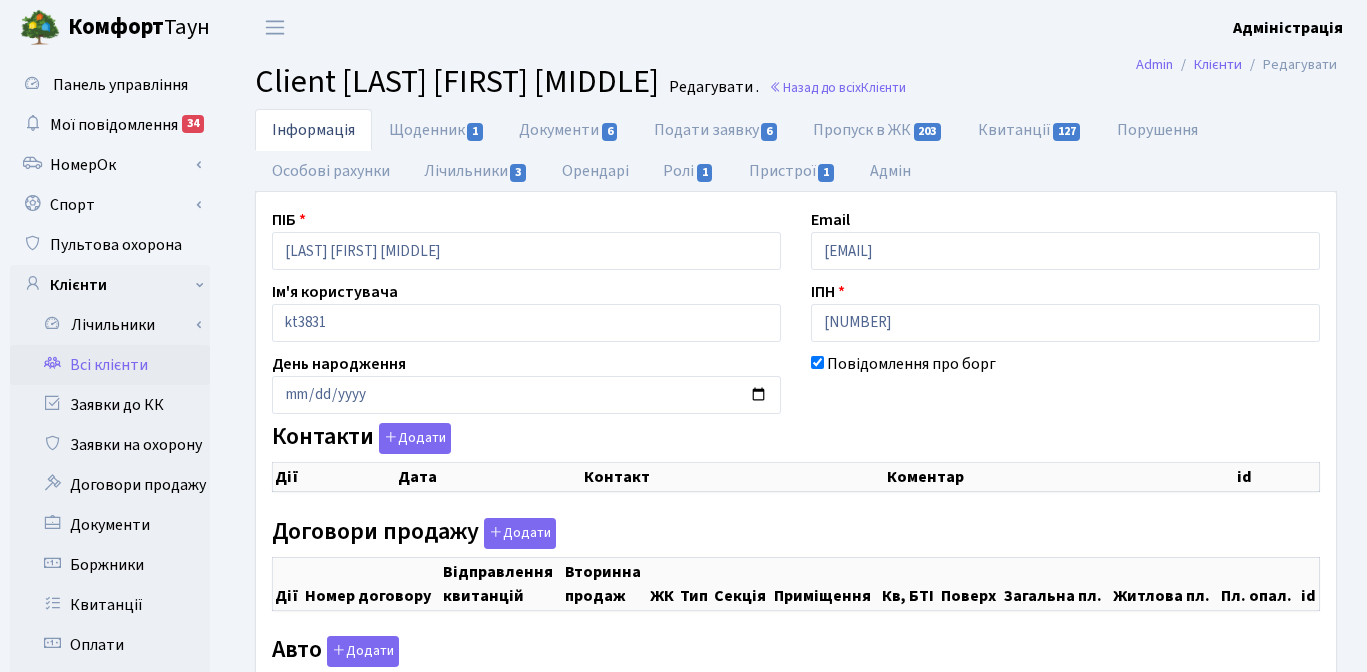 scroll, scrollTop: 0, scrollLeft: 0, axis: both 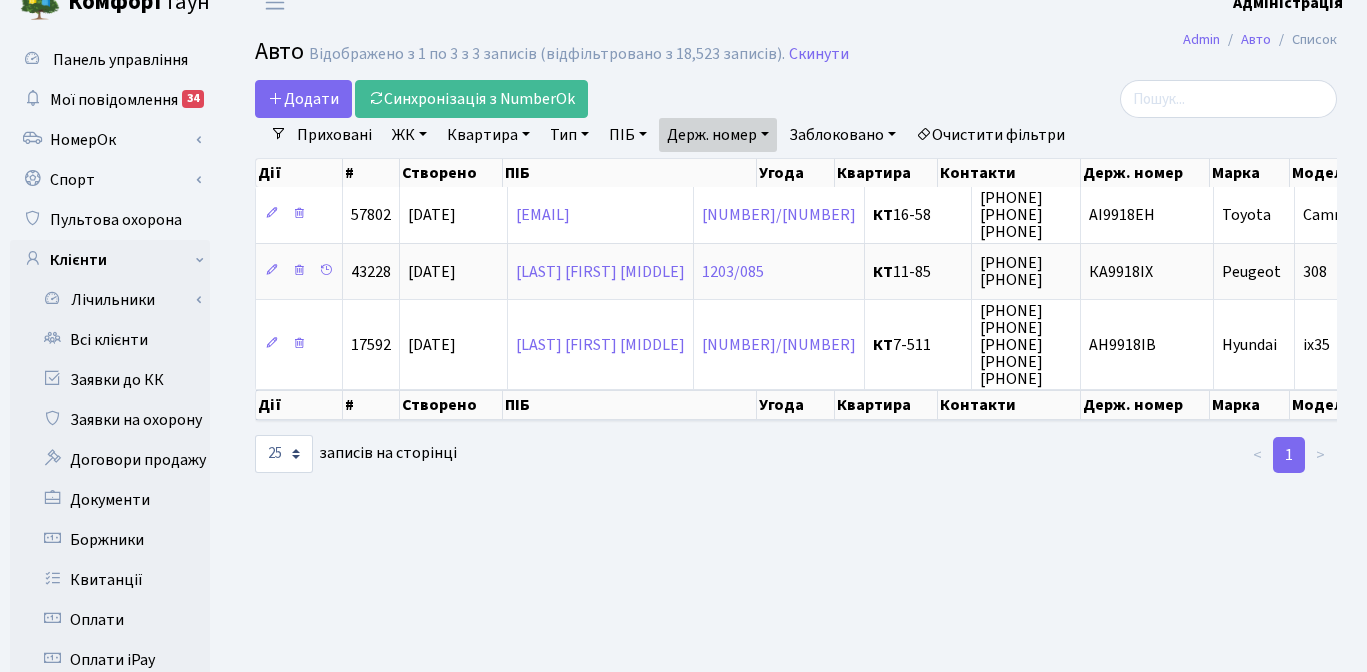 click on "Держ. номер" at bounding box center [718, 135] 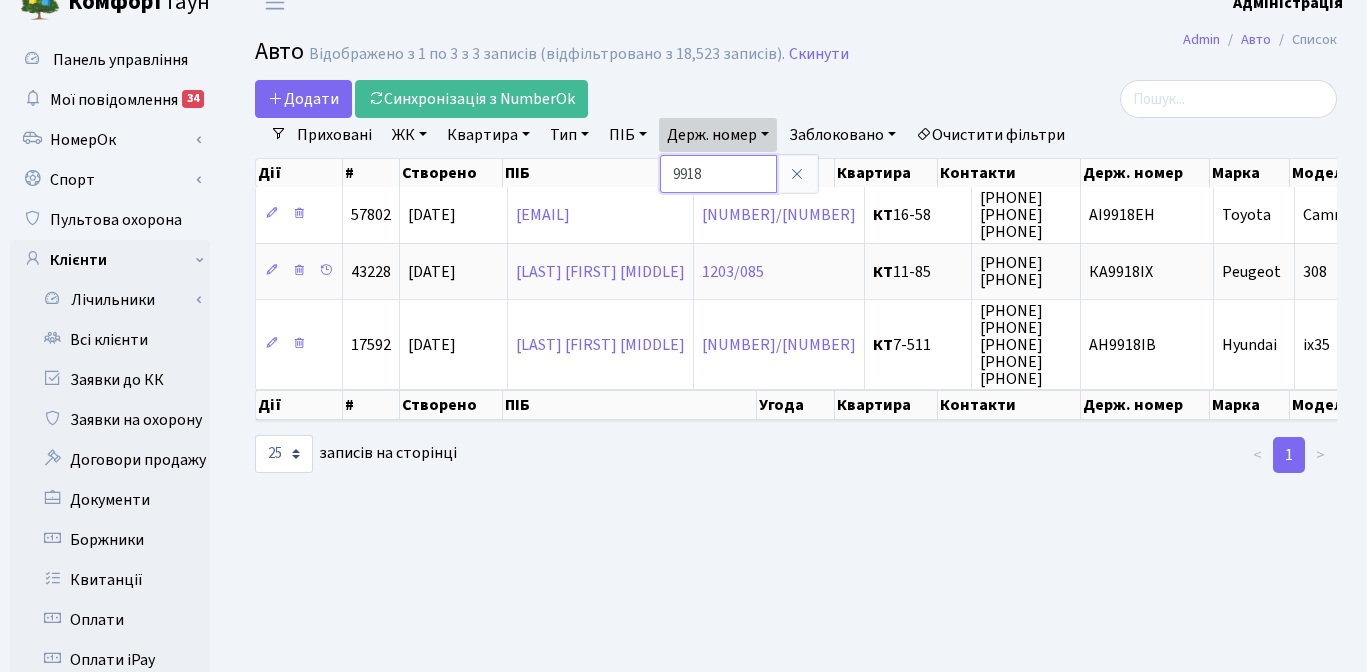 click on "9918" at bounding box center [718, 174] 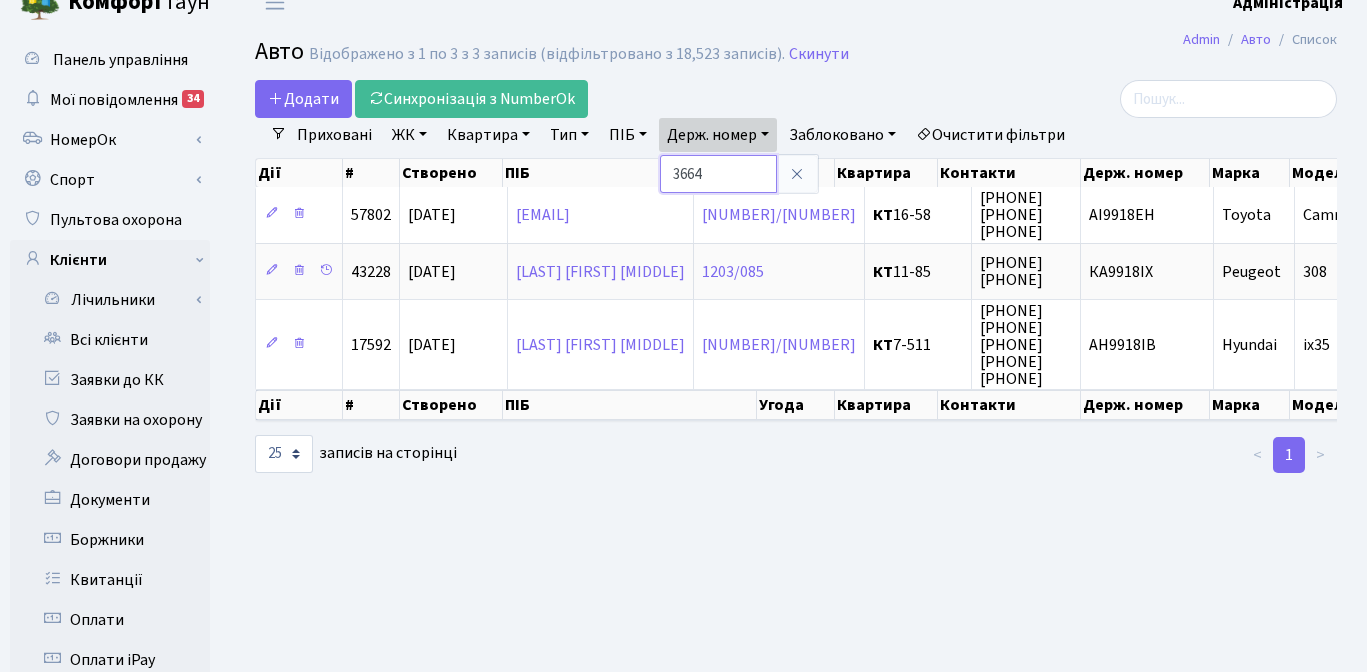 type on "3664" 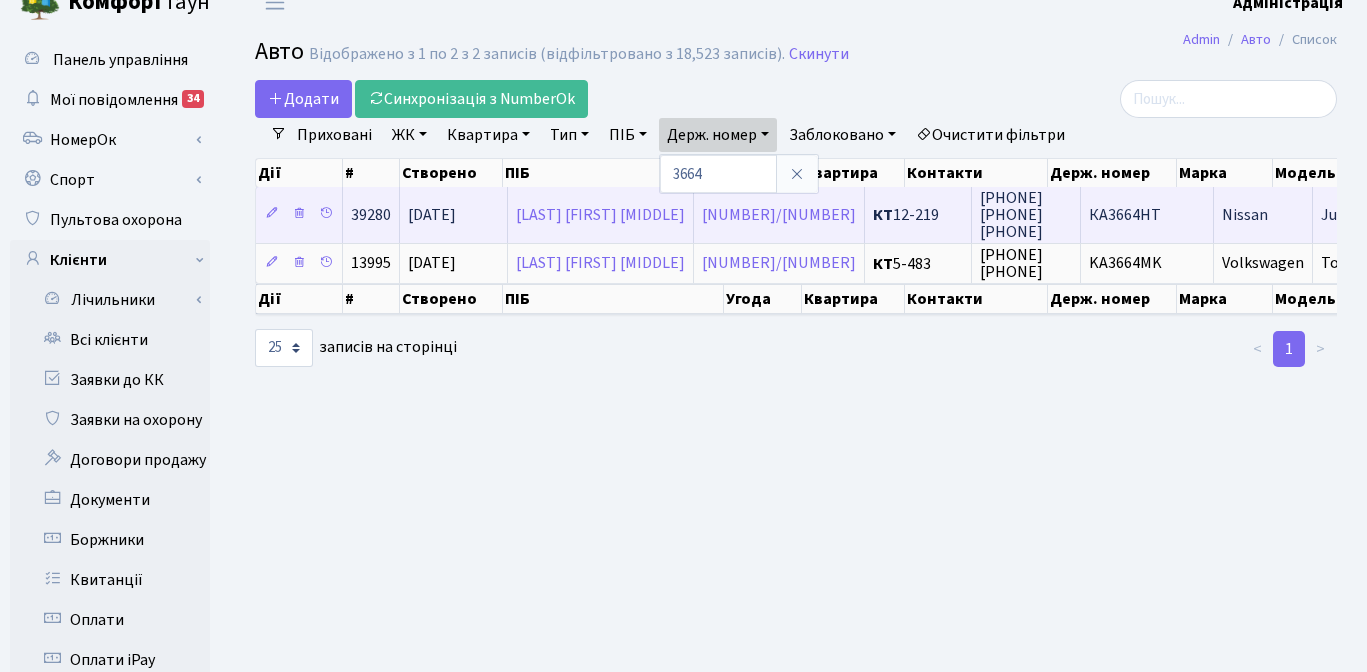 click on "КА3664НТ" at bounding box center [371, 215] 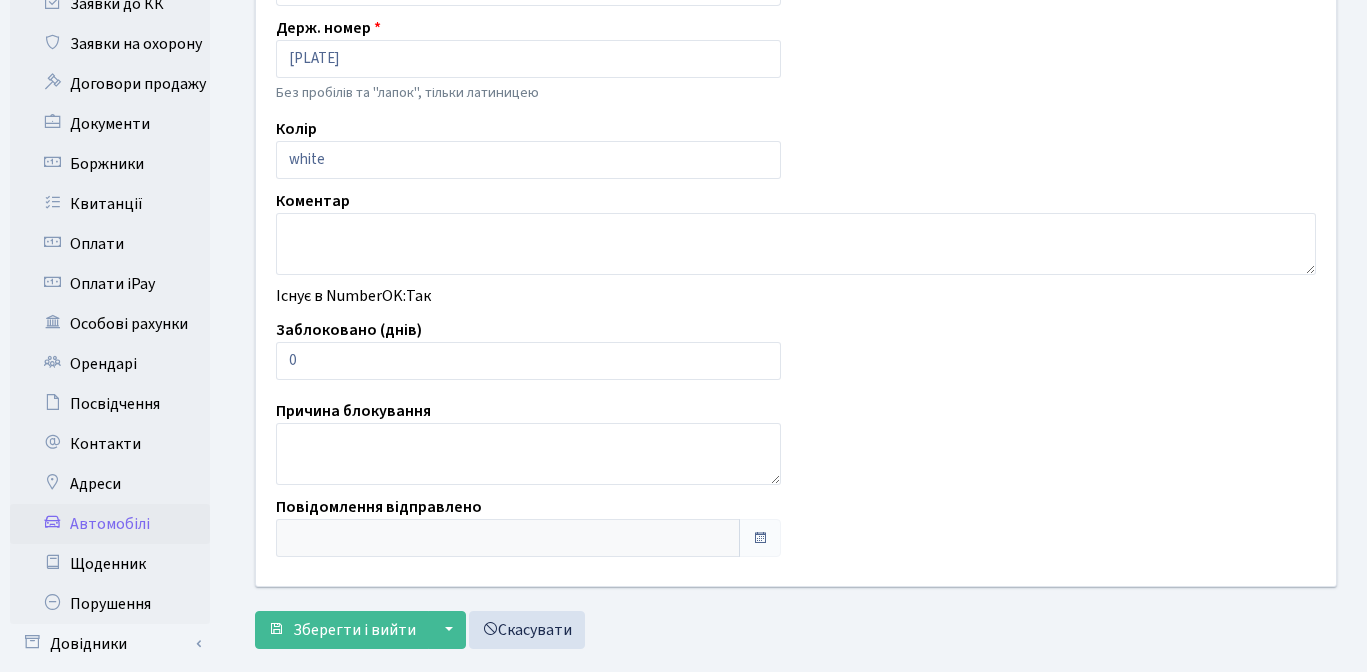 scroll, scrollTop: 405, scrollLeft: 0, axis: vertical 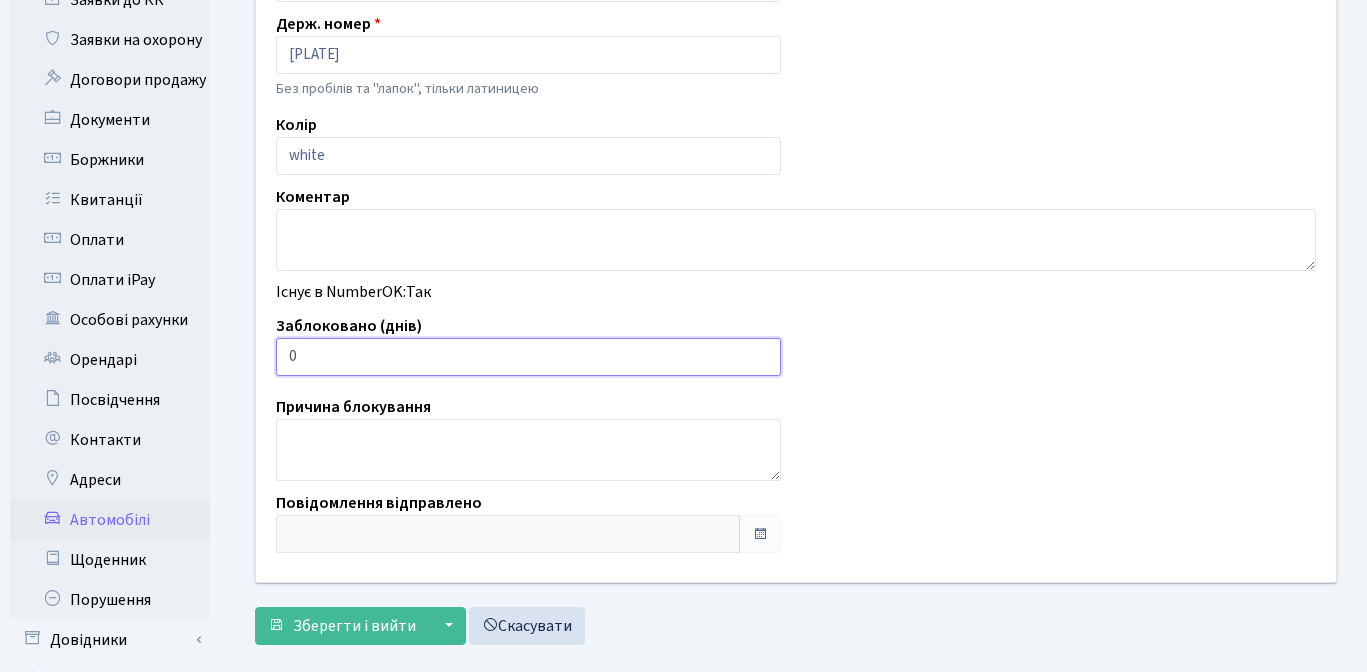 type on "1" 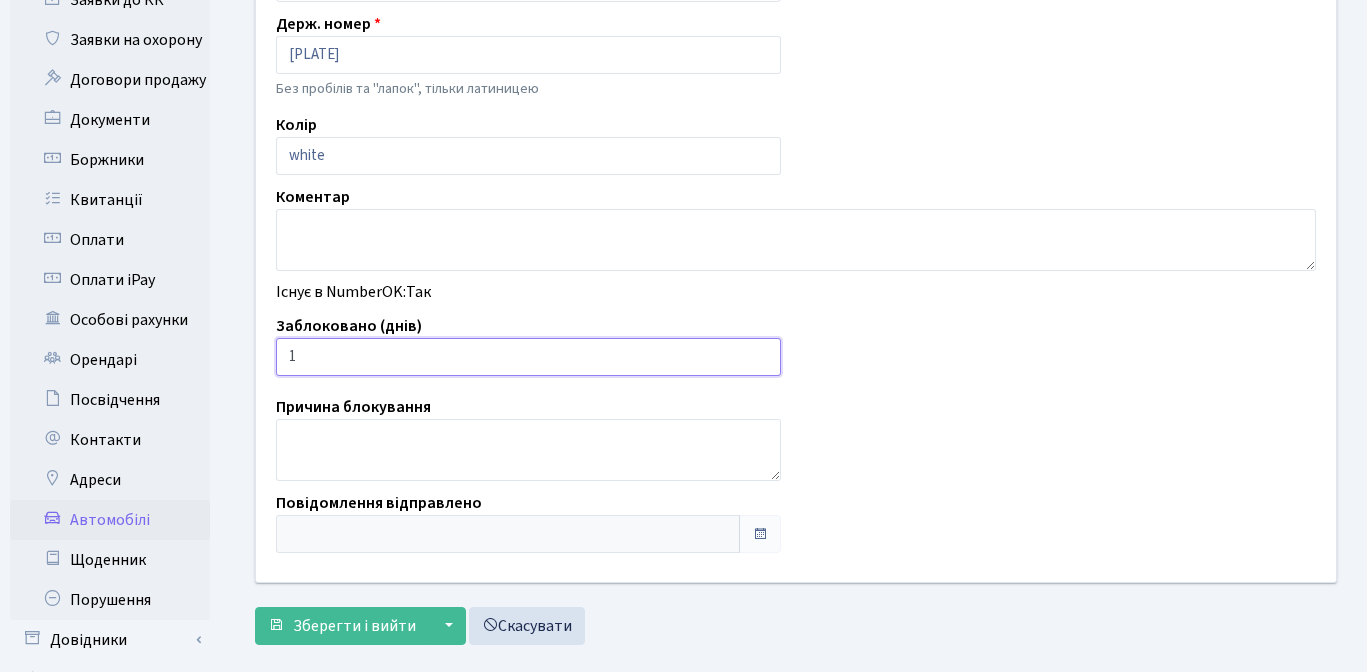 click on "1" at bounding box center (528, 357) 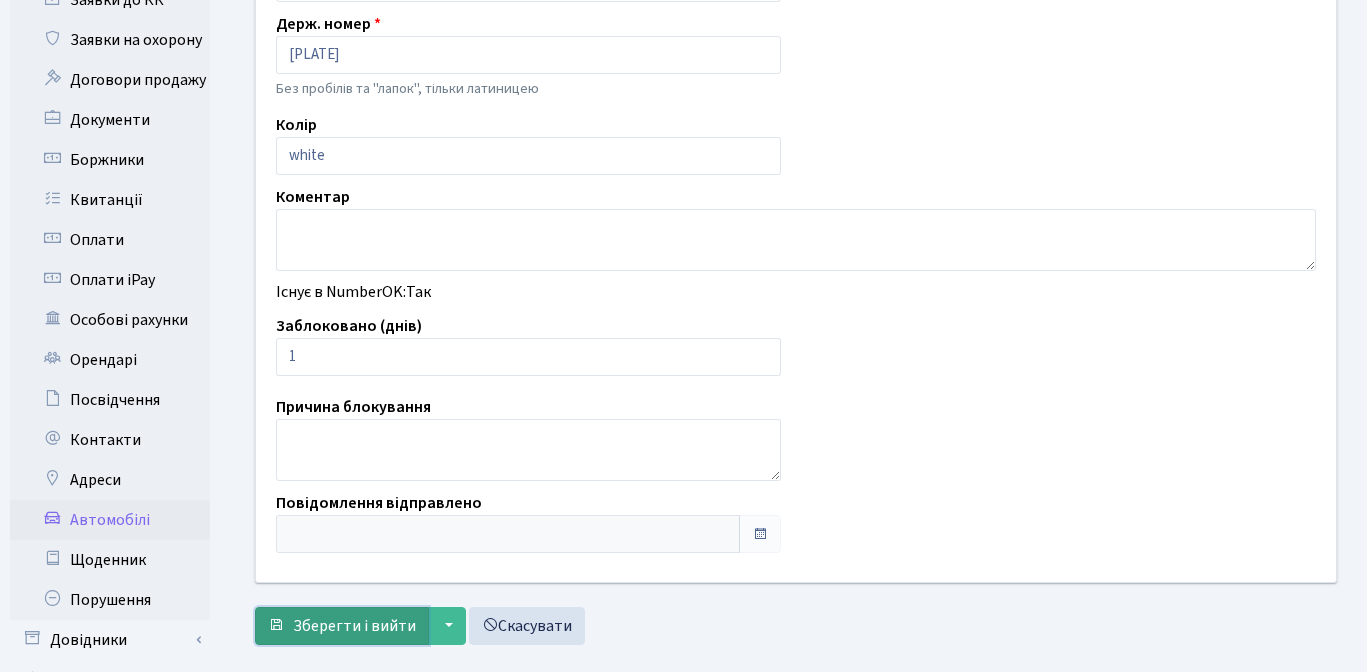 click on "Зберегти і вийти" at bounding box center (354, 626) 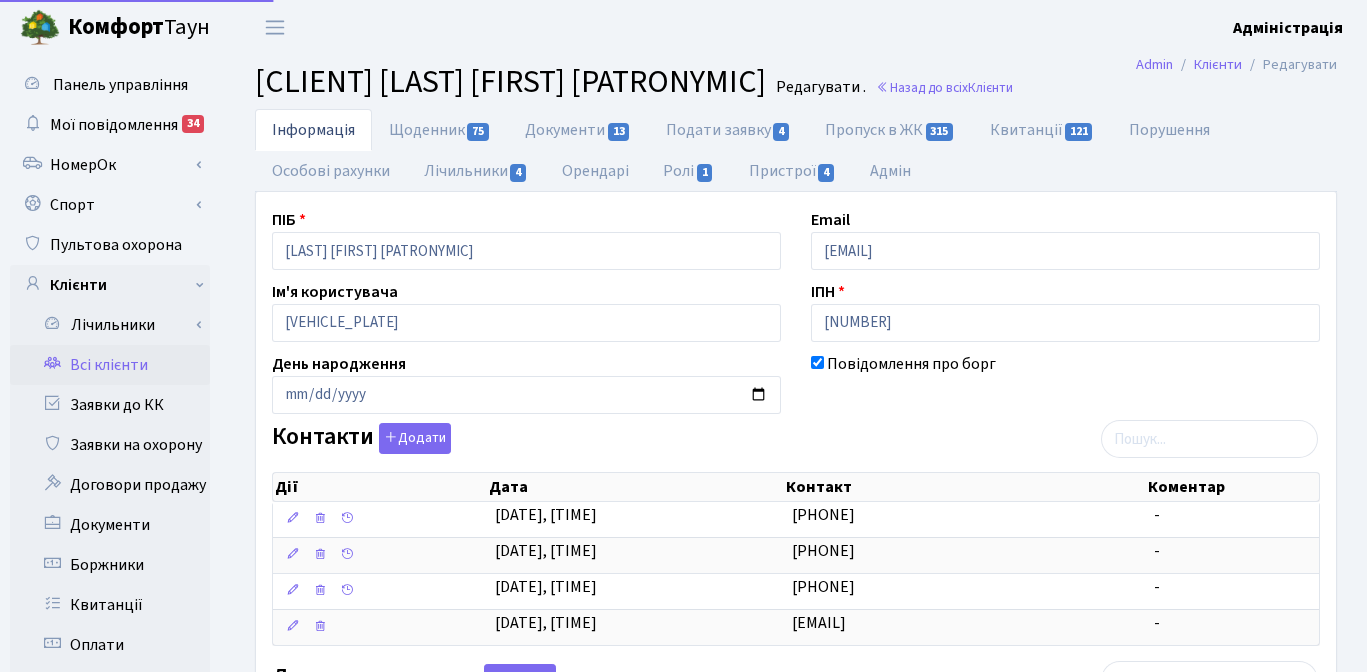 scroll, scrollTop: 0, scrollLeft: 0, axis: both 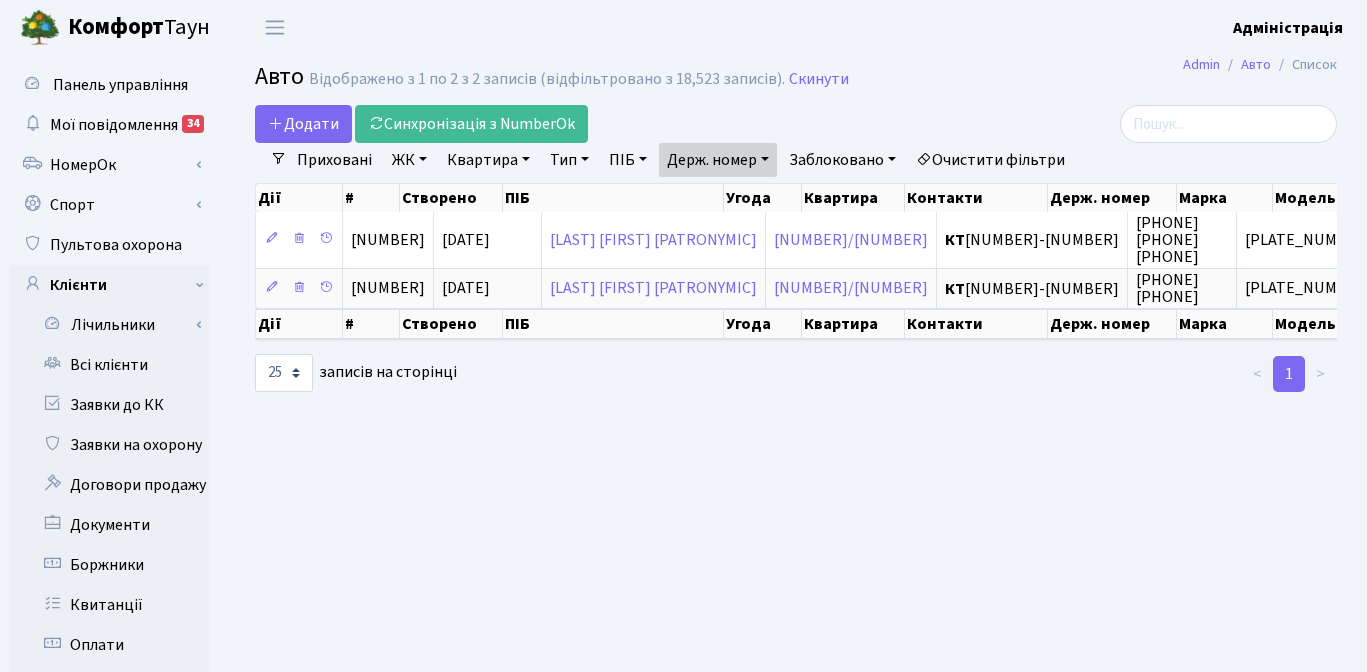 click on "Держ. номер" at bounding box center (718, 160) 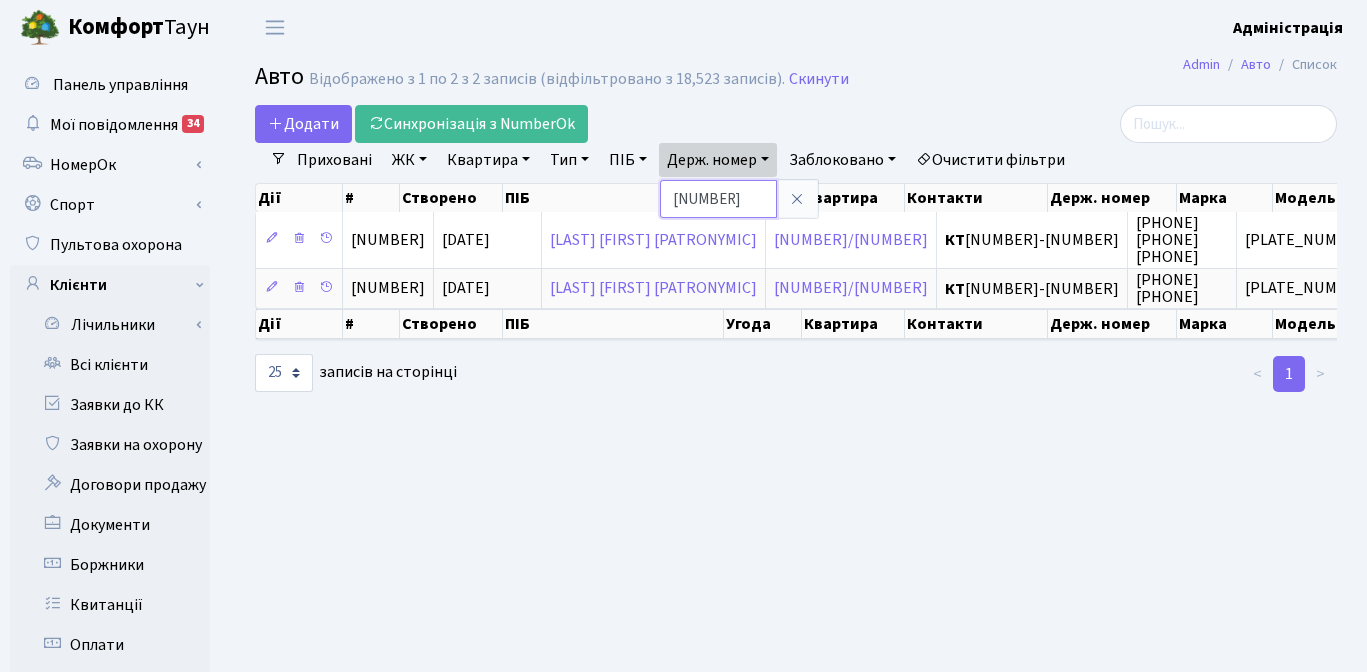 click on "3664" at bounding box center (718, 199) 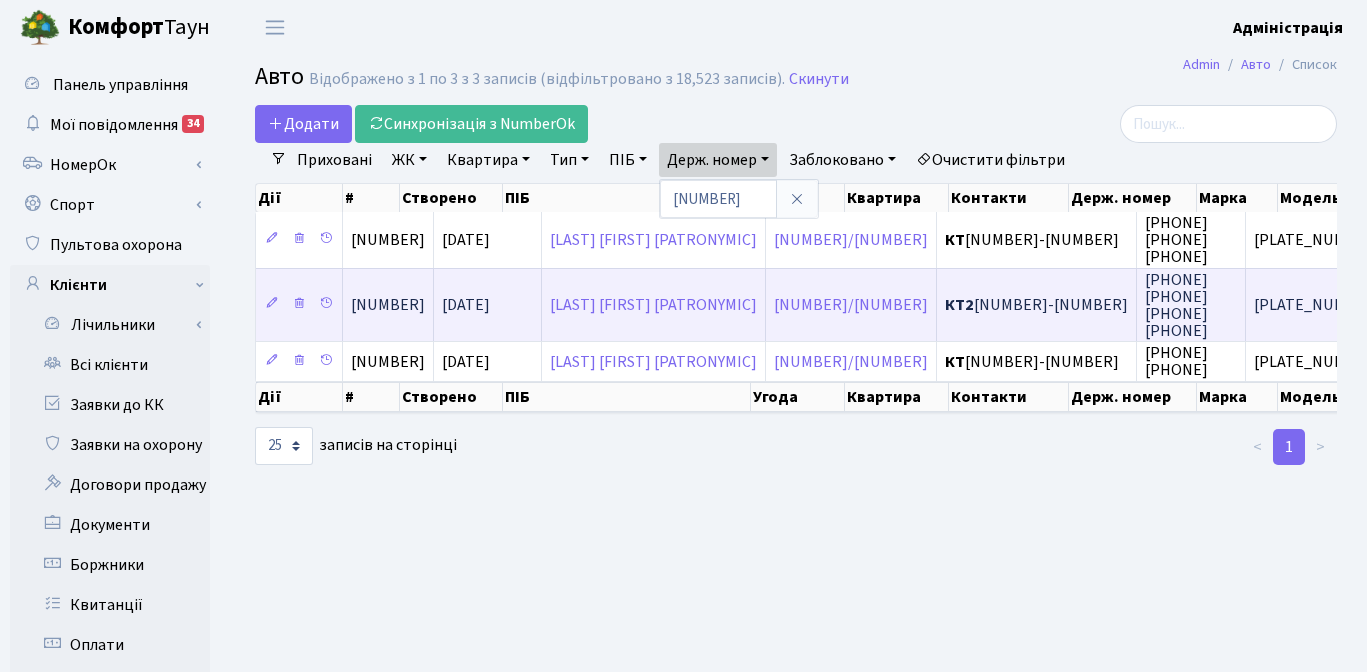 click on "[LICENSE_PLATE]" at bounding box center (388, 305) 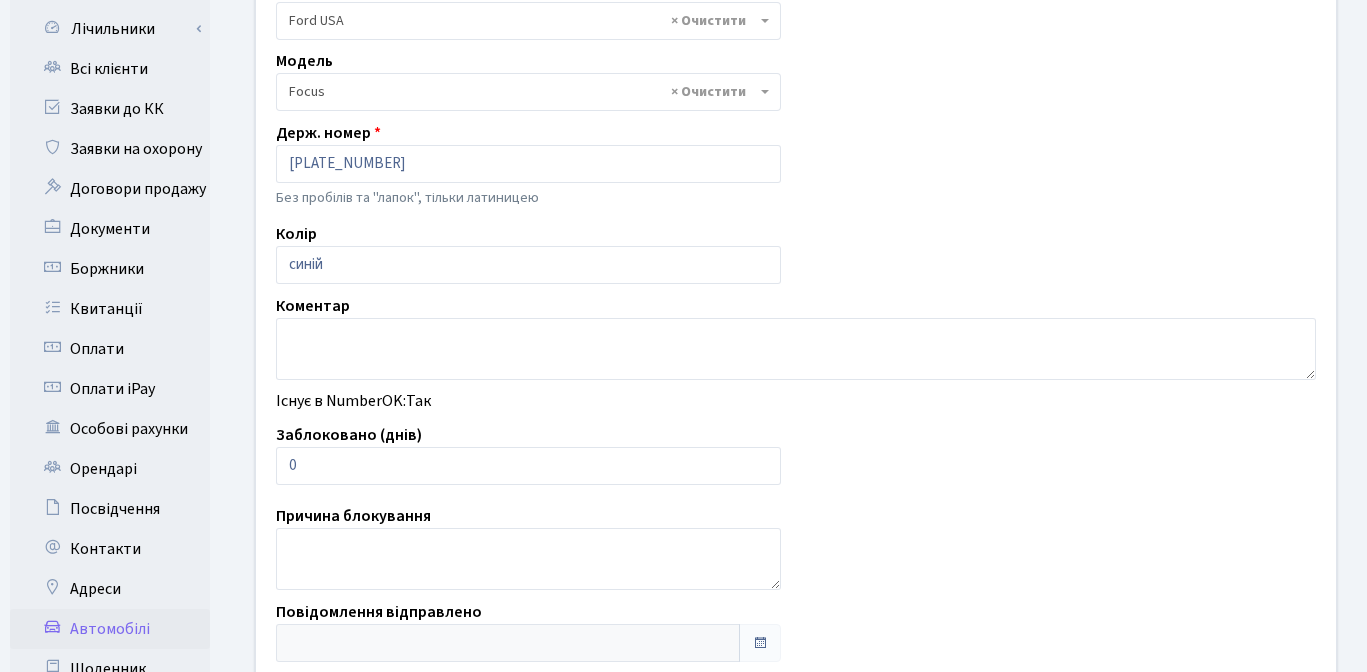 scroll, scrollTop: 298, scrollLeft: 0, axis: vertical 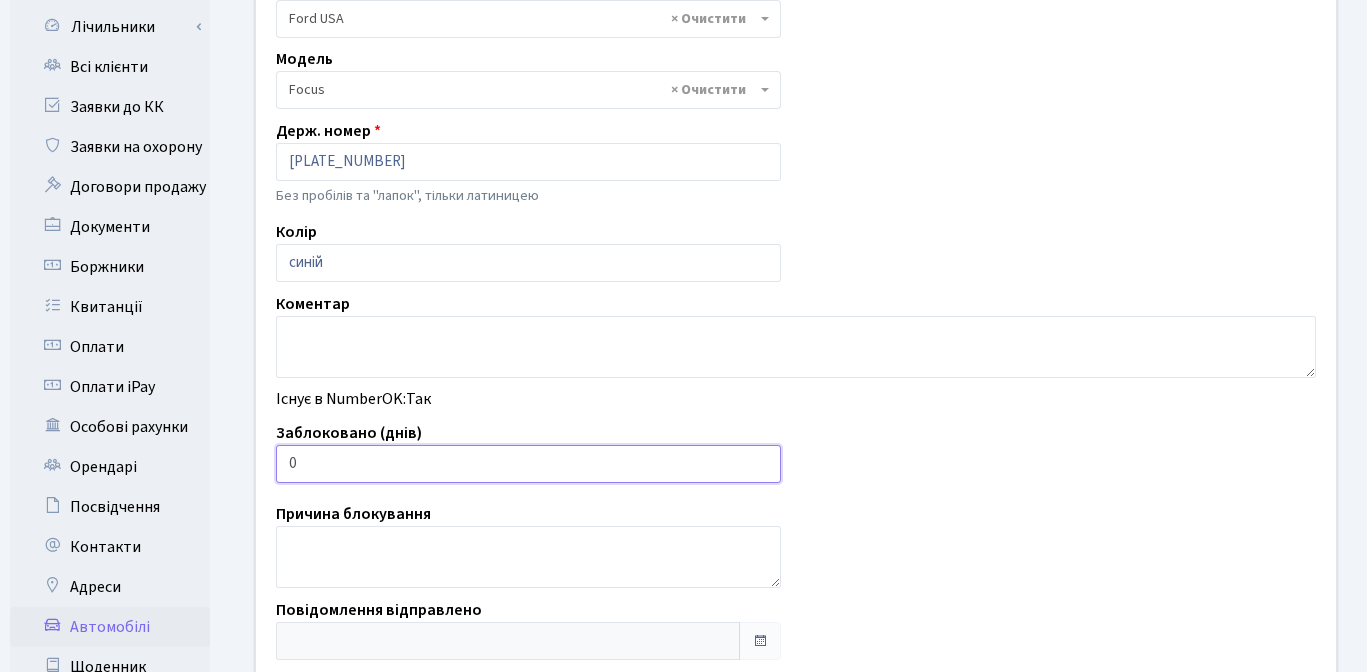 type on "1" 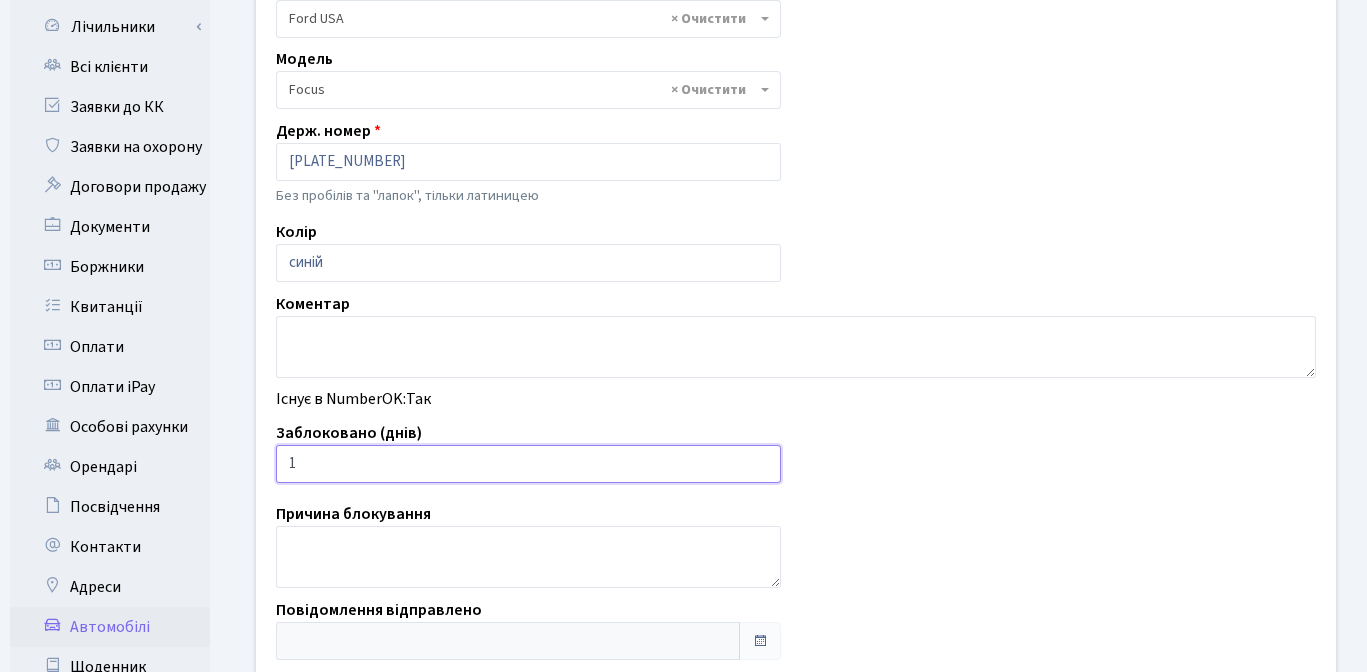 click on "1" at bounding box center (528, 464) 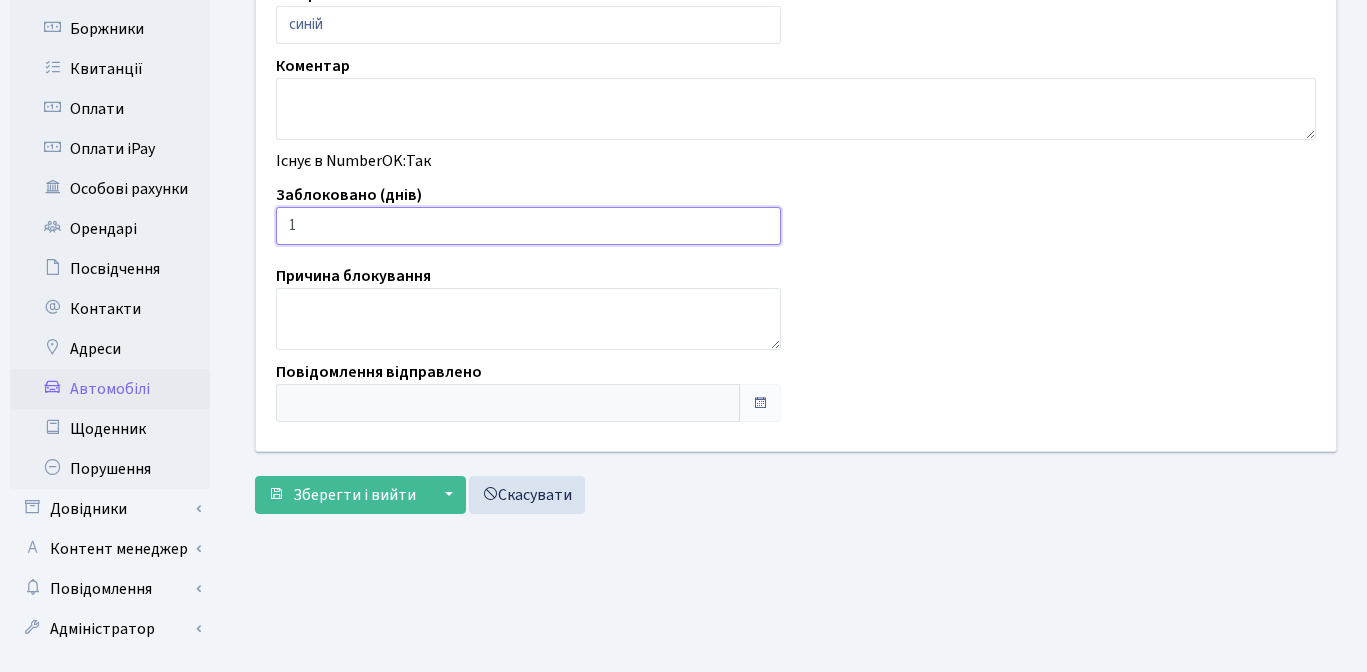 scroll, scrollTop: 543, scrollLeft: 0, axis: vertical 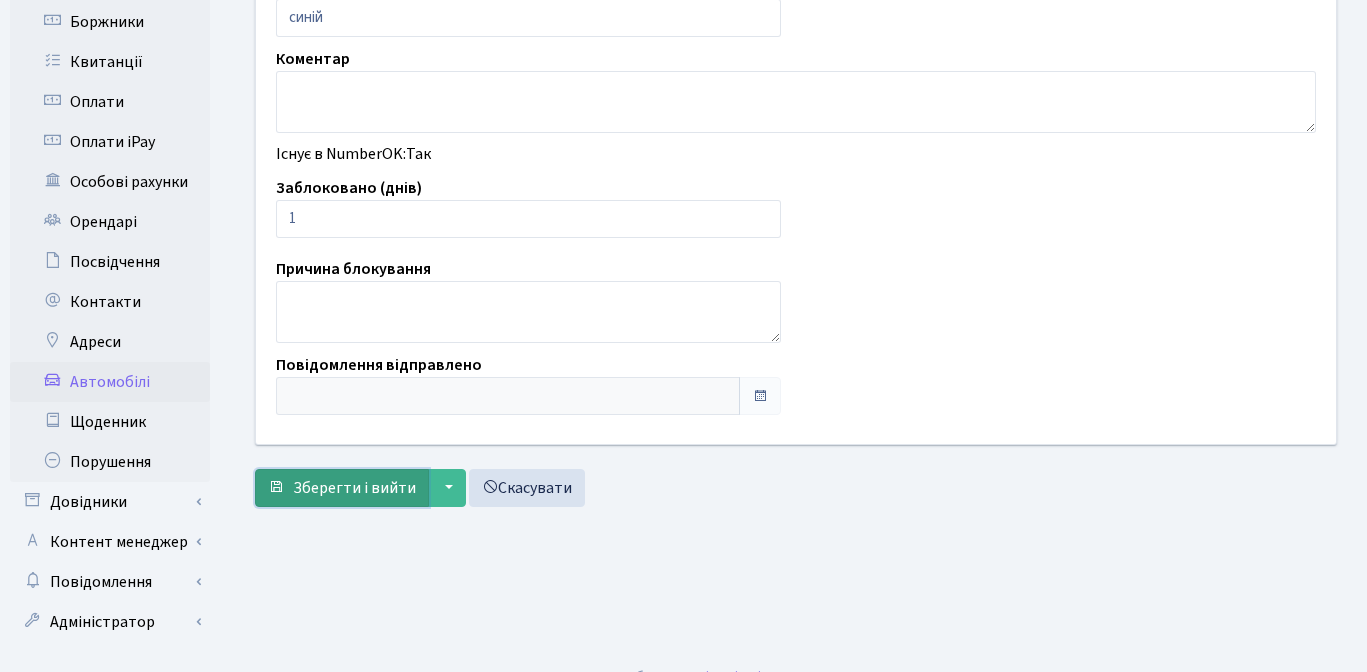 click on "Зберегти і вийти" at bounding box center [354, 488] 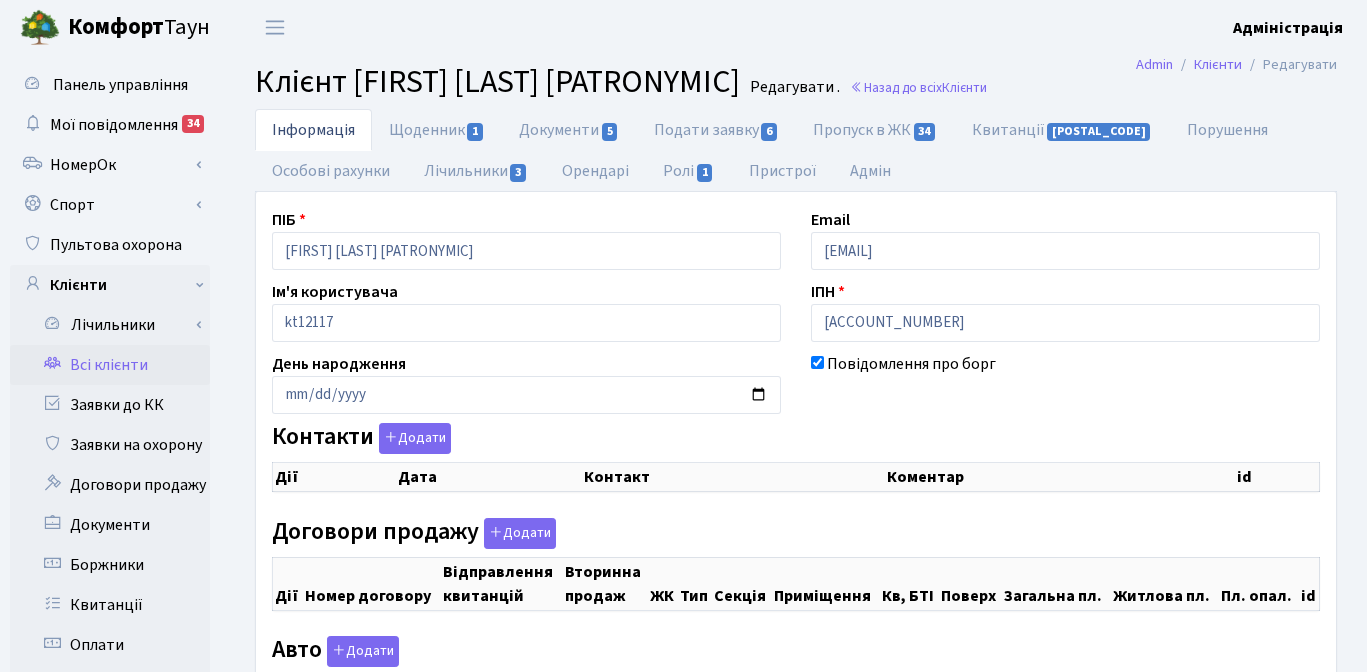 scroll, scrollTop: 0, scrollLeft: 0, axis: both 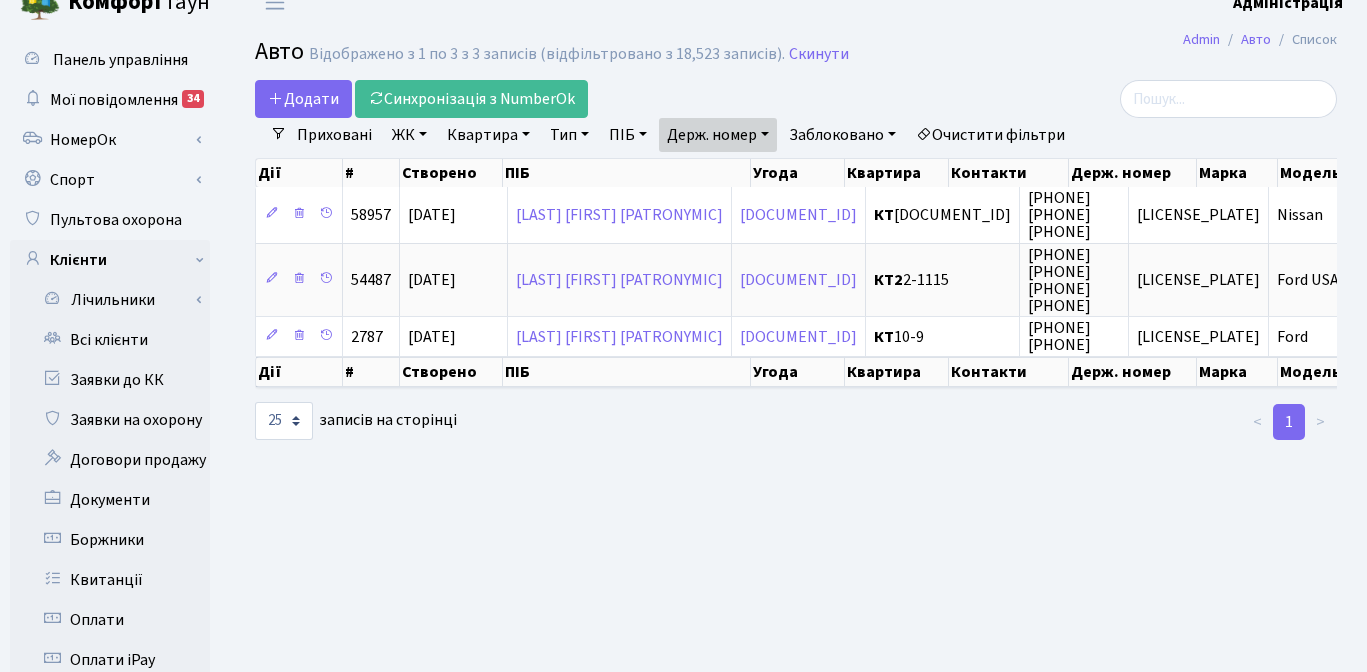 click on "Додати
Синхронізація з NumberOk" at bounding box center (610, 99) 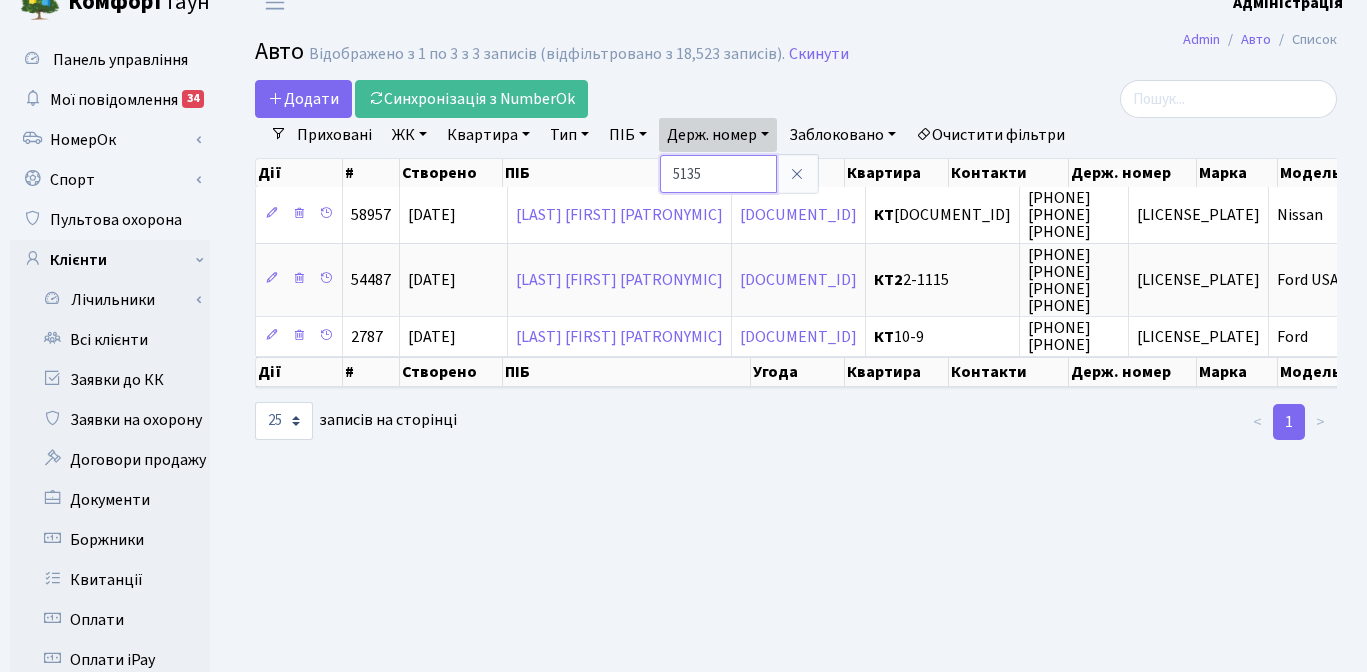 click on "5135" at bounding box center (718, 174) 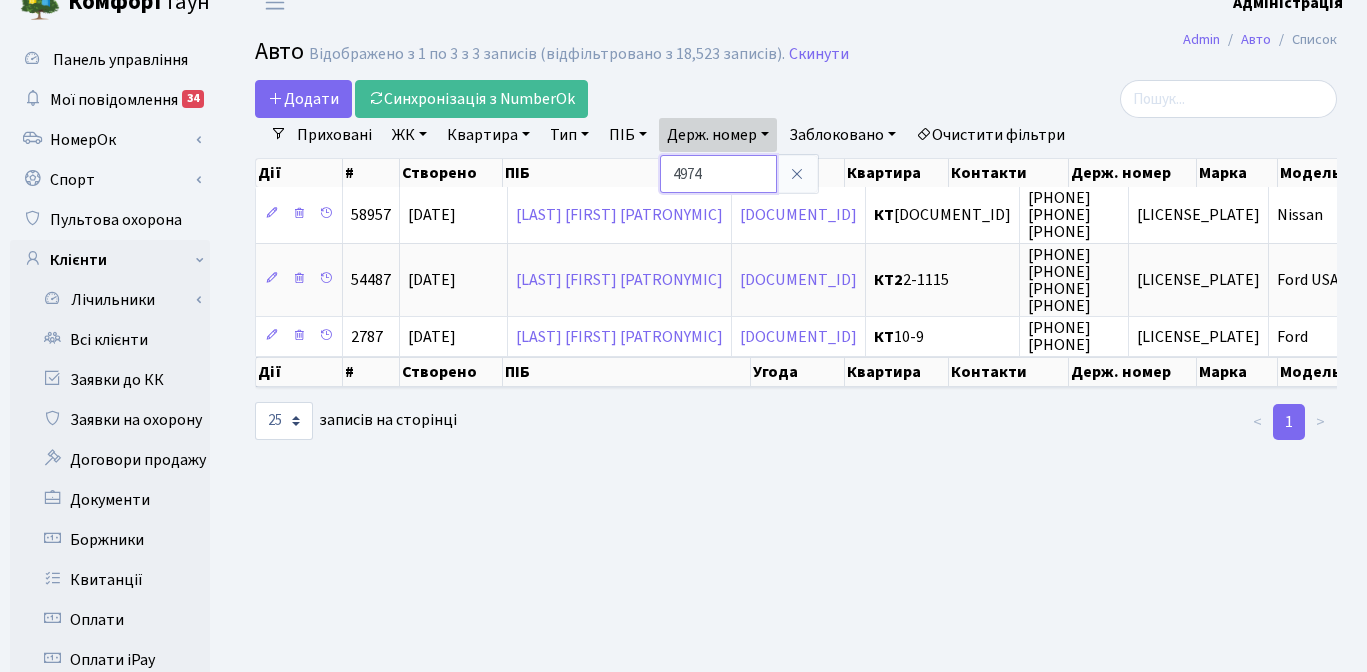 type on "4974" 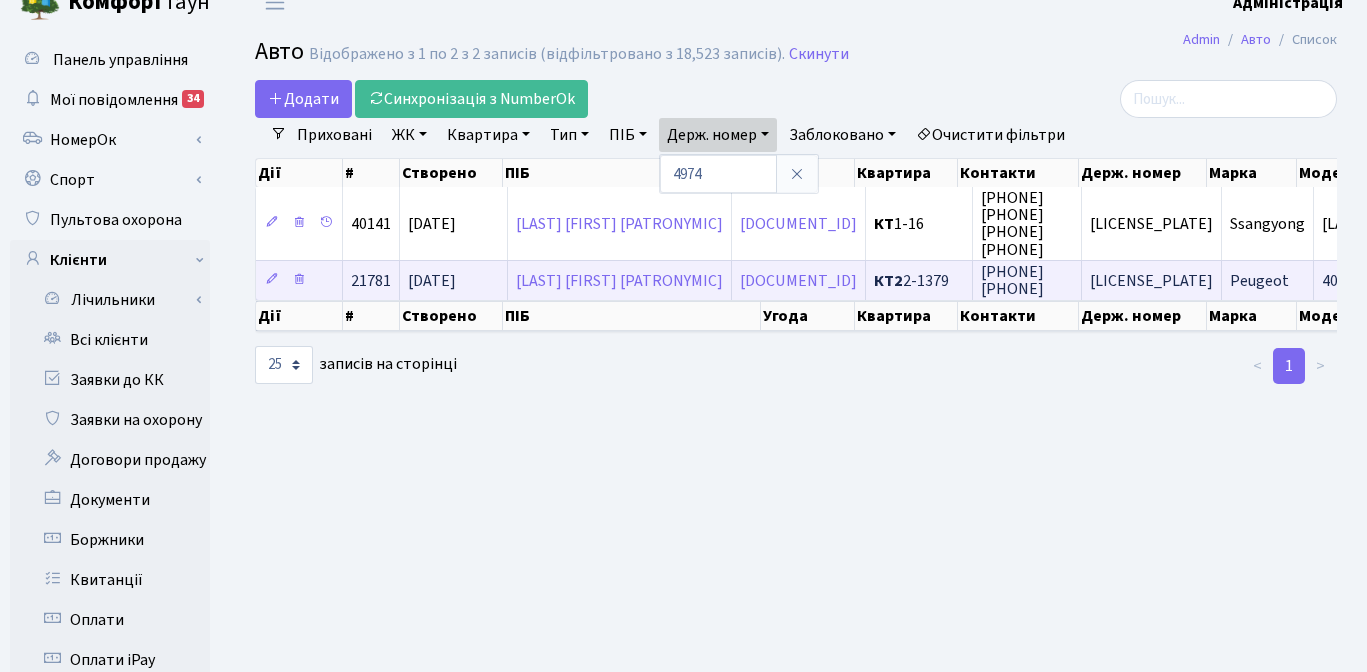 click on "[LICENSE_PLATE]" at bounding box center [371, 281] 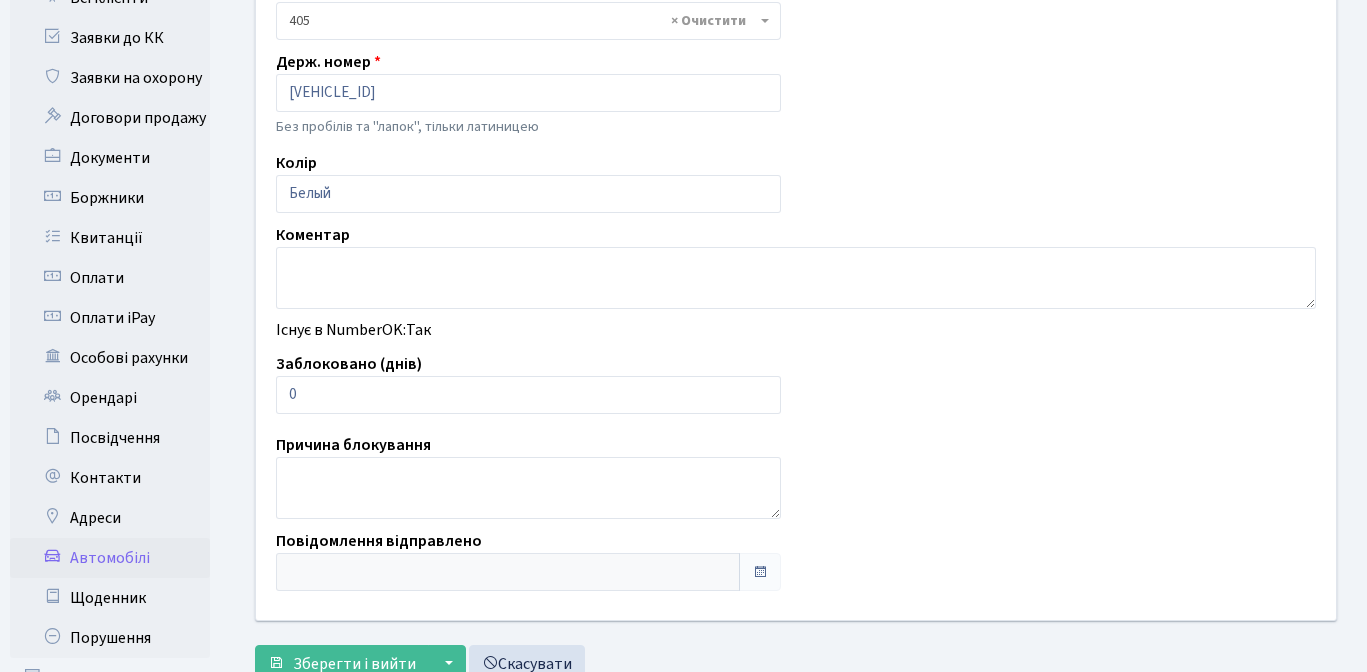scroll, scrollTop: 400, scrollLeft: 0, axis: vertical 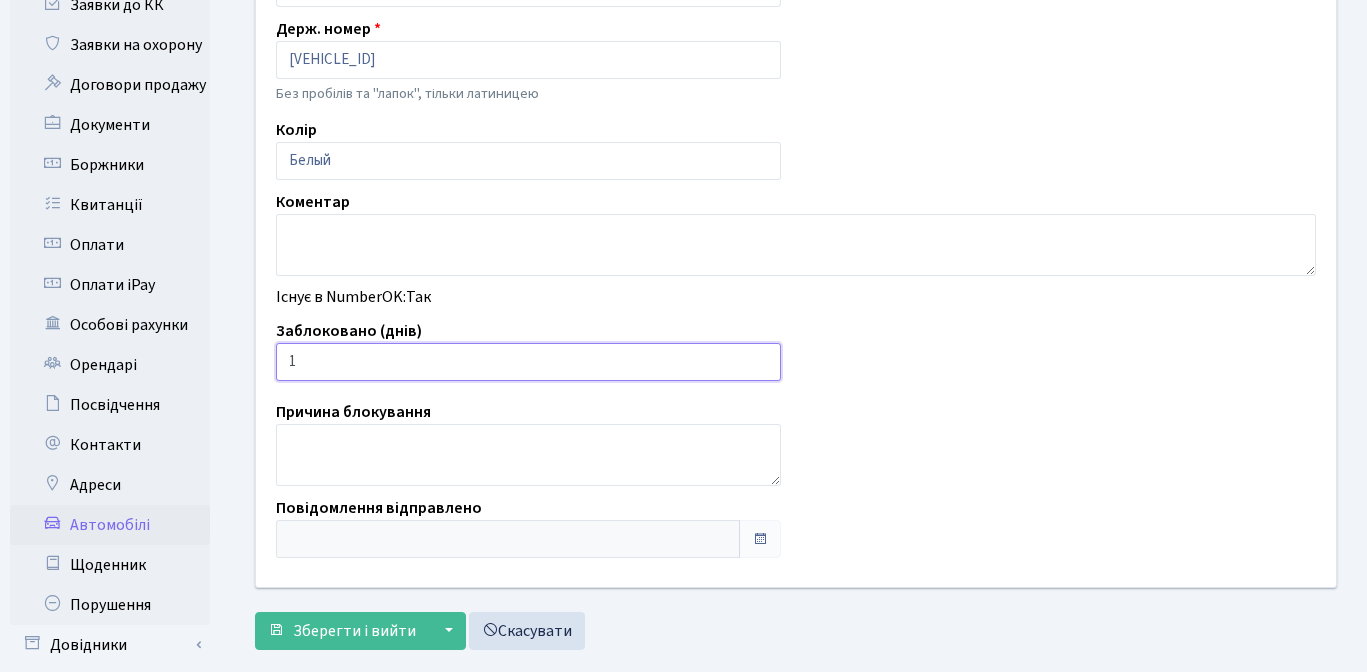 type on "1" 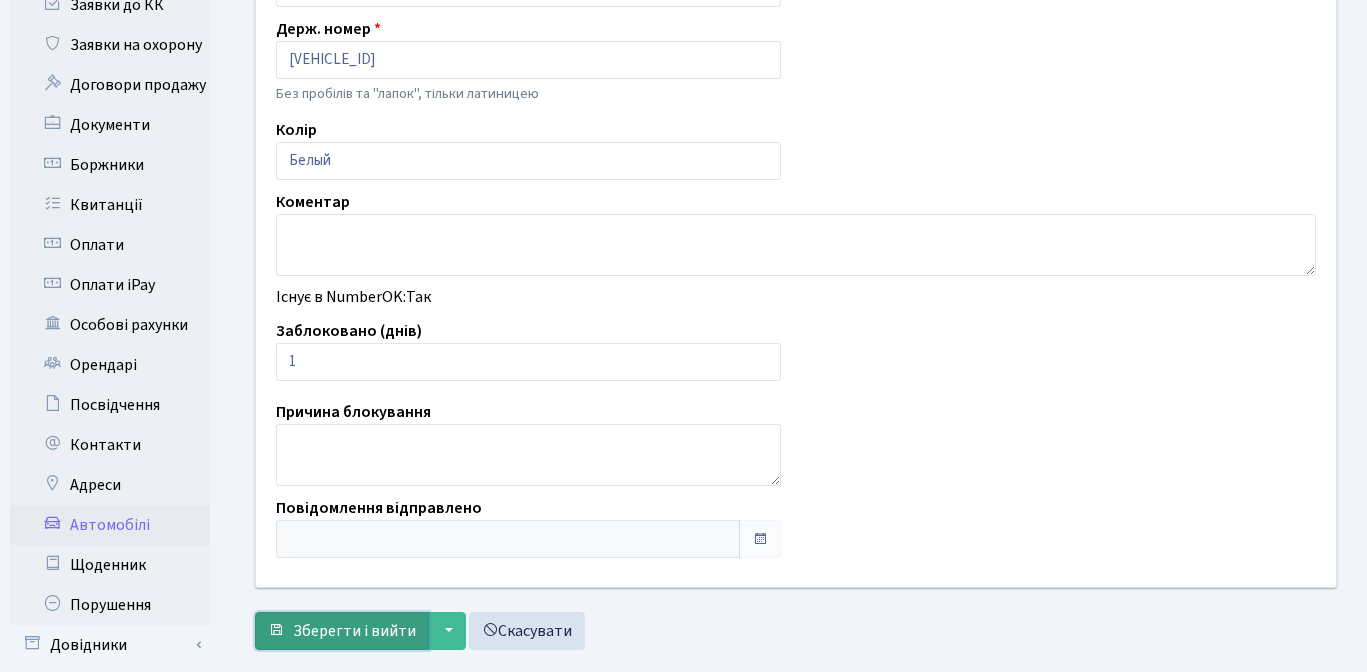 click on "Зберегти і вийти" at bounding box center (354, 631) 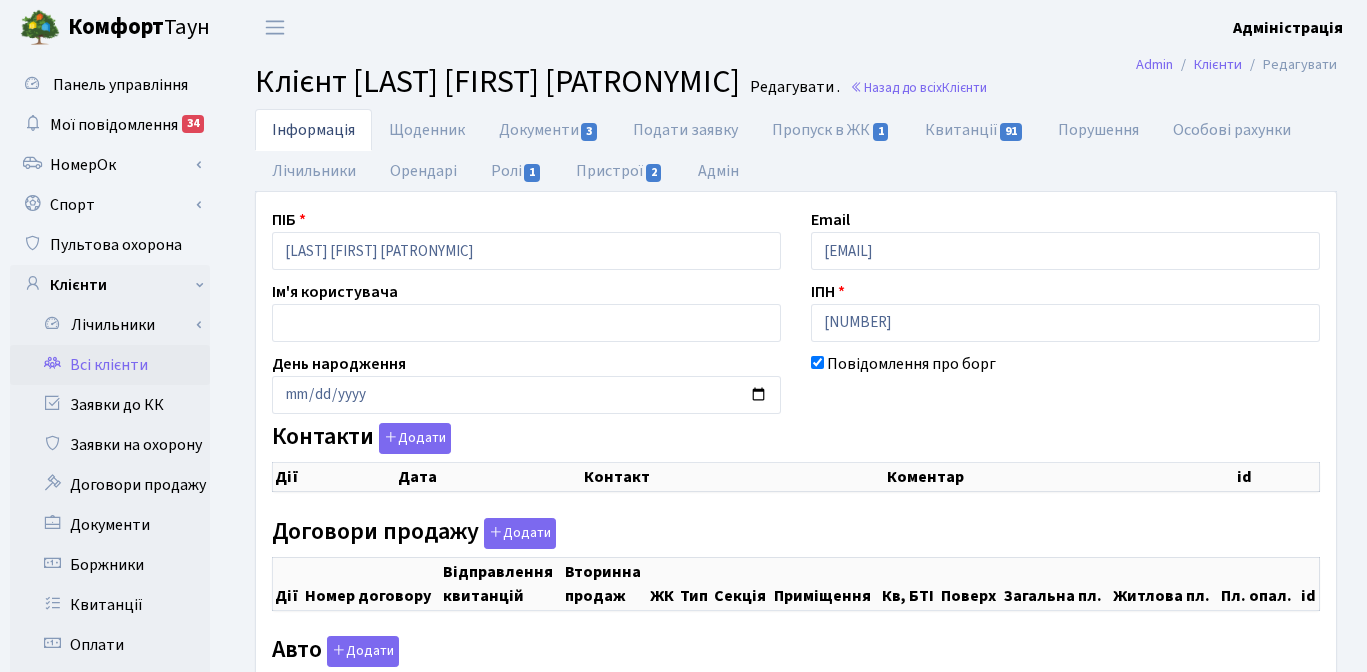 scroll, scrollTop: 0, scrollLeft: 0, axis: both 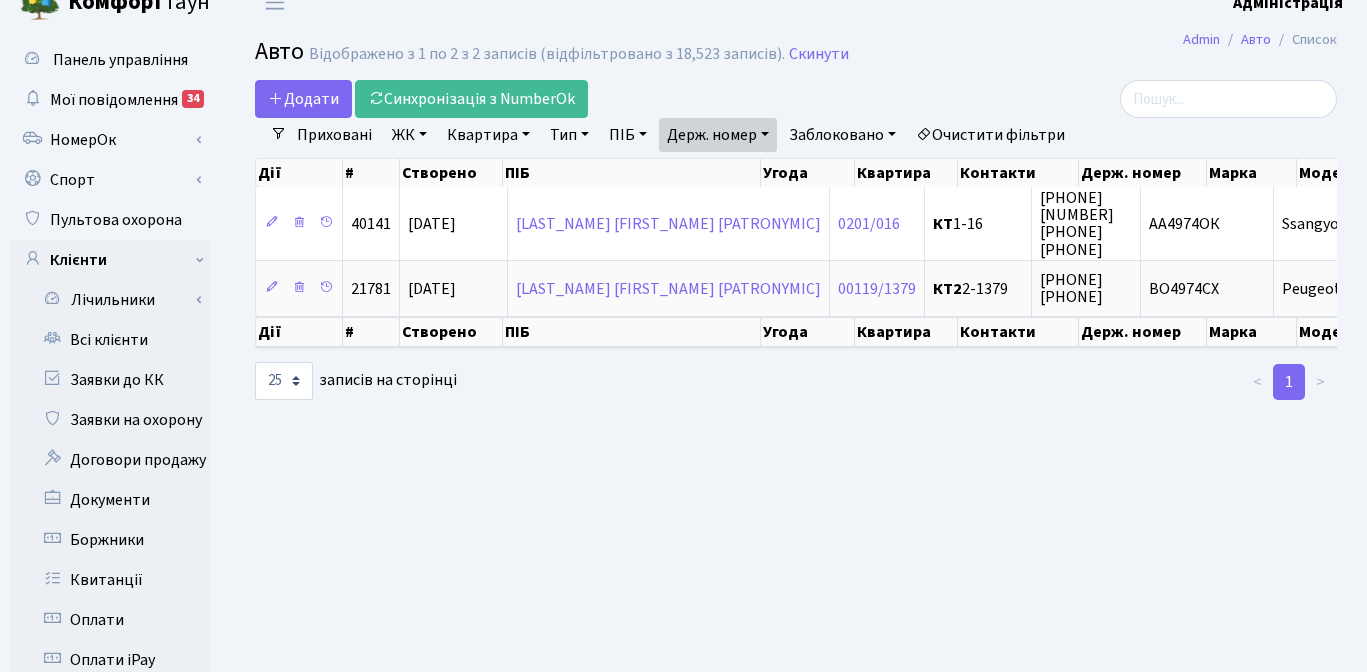 click on "Держ. номер" at bounding box center [718, 135] 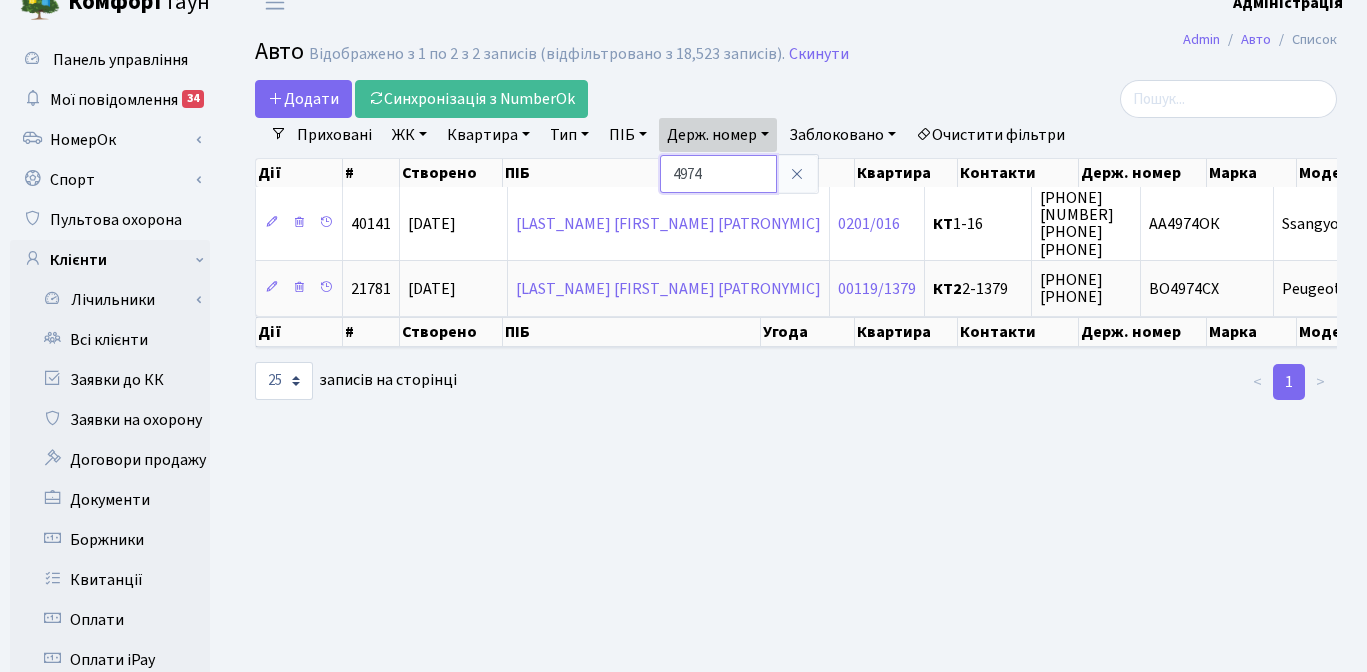 click on "4974" at bounding box center (718, 174) 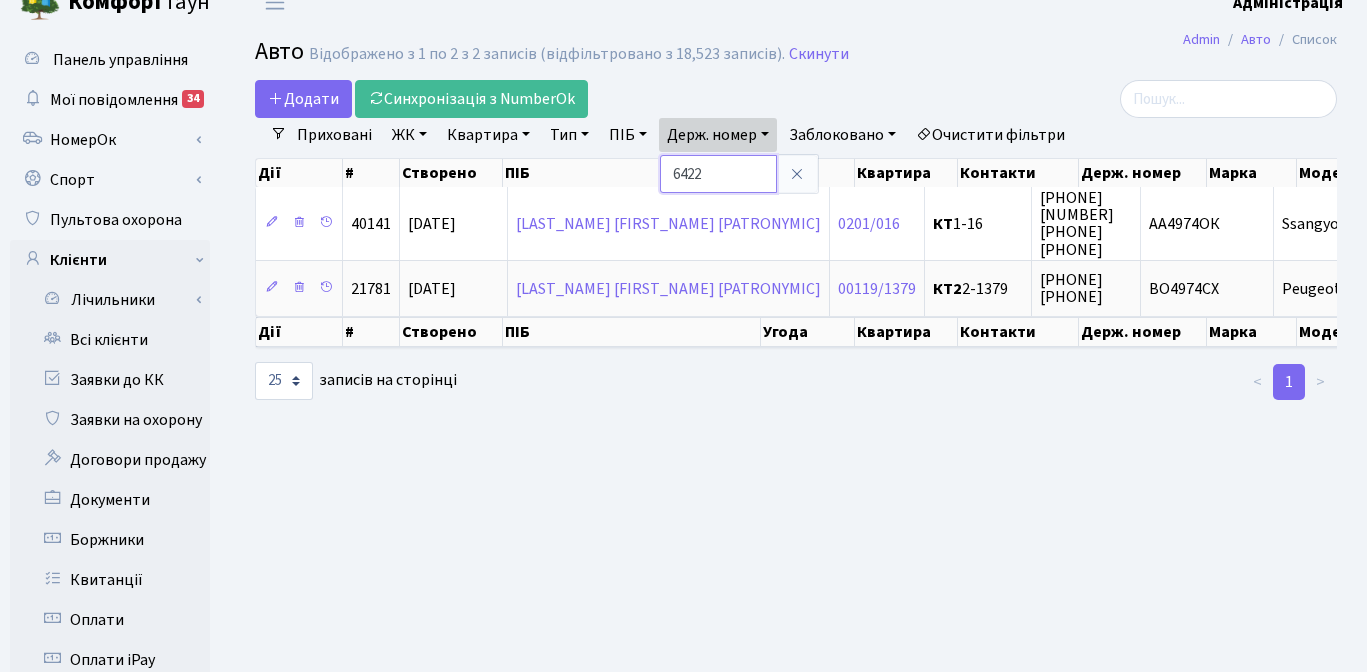 type on "6422" 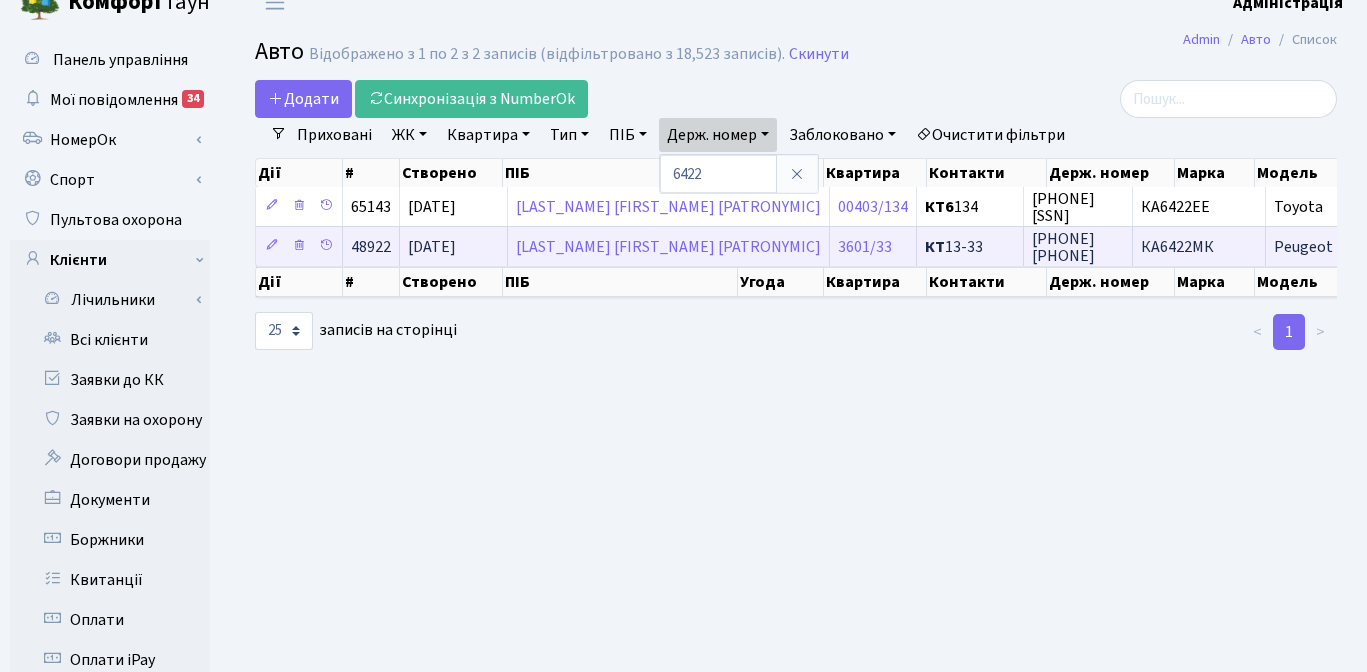 click on "КА6422МК" at bounding box center [371, 247] 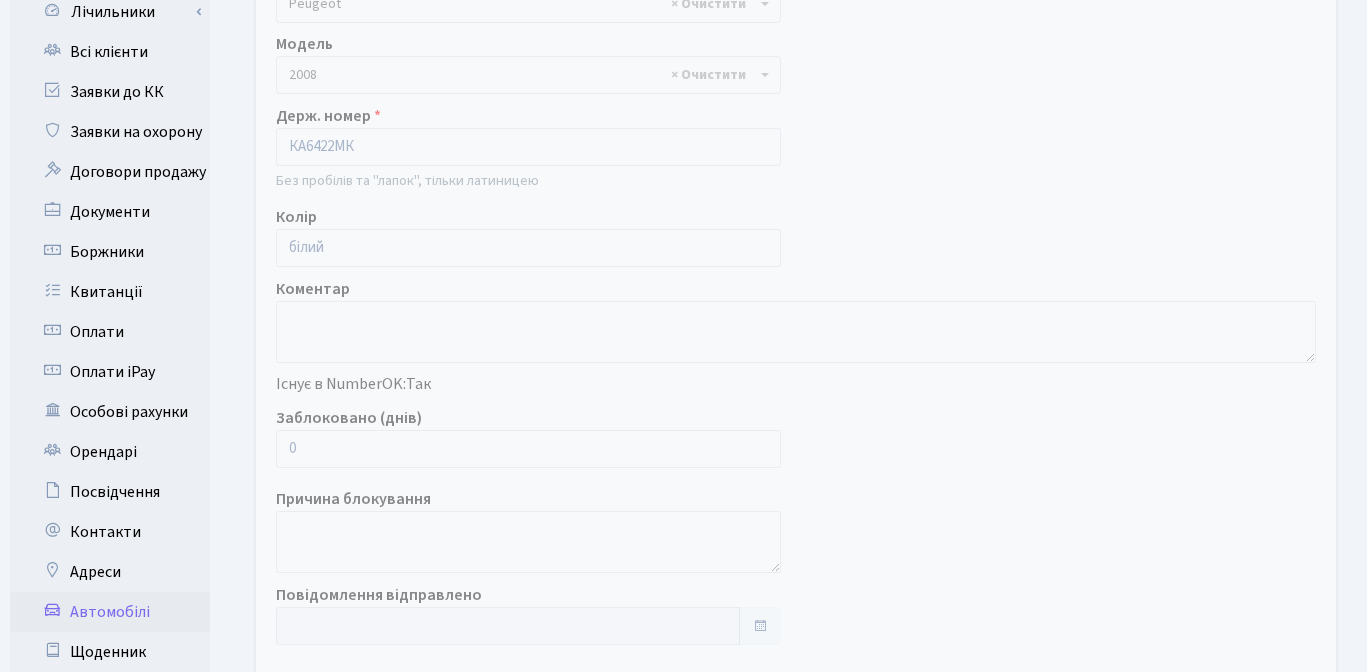 scroll, scrollTop: 376, scrollLeft: 0, axis: vertical 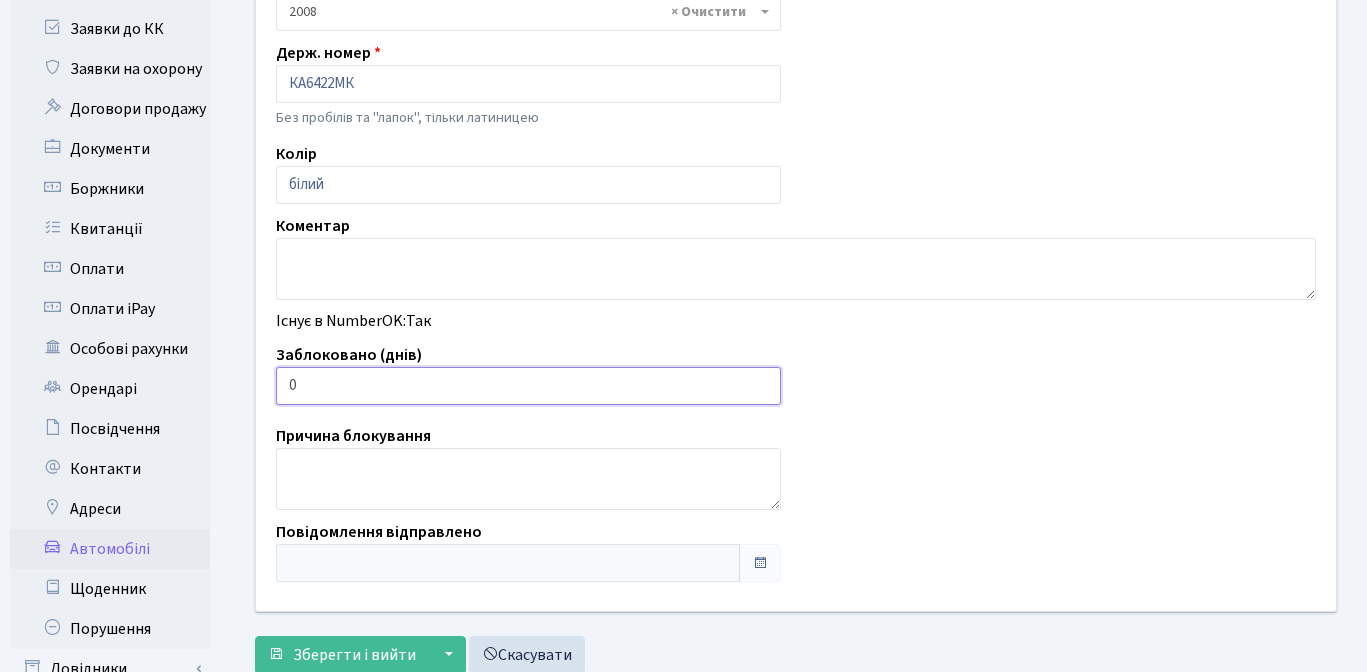 type on "1" 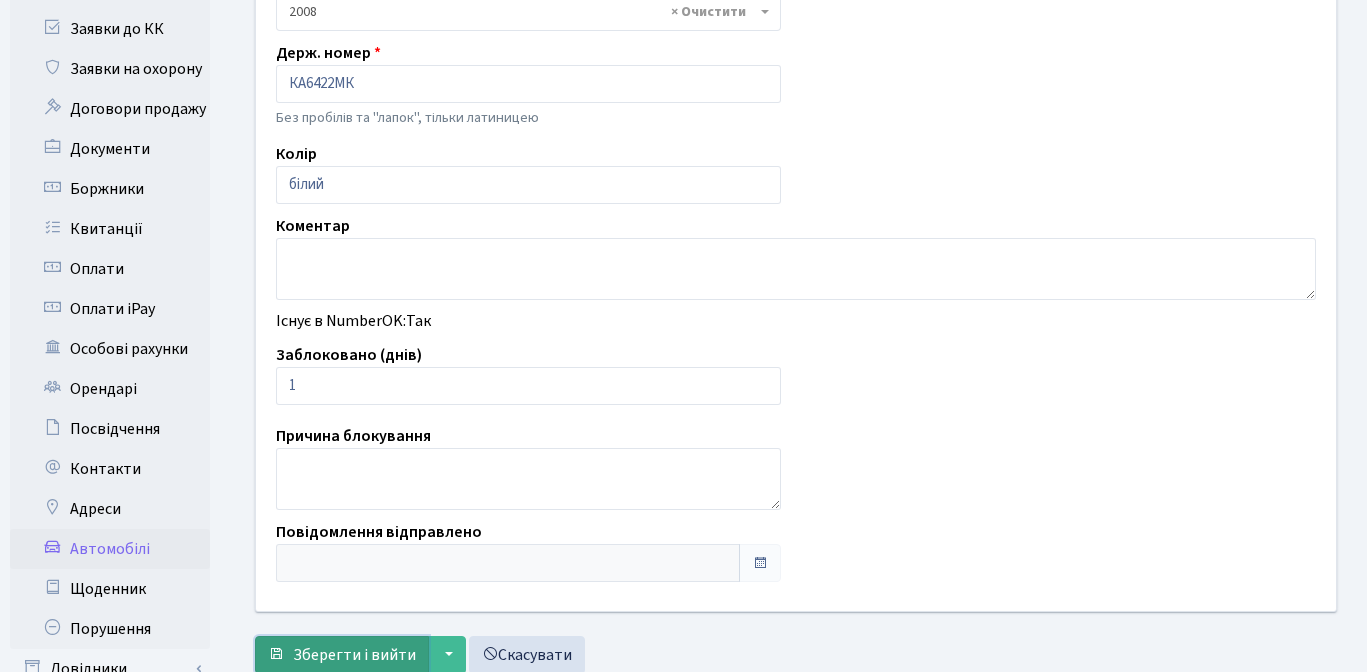 click on "Зберегти і вийти" at bounding box center [354, 655] 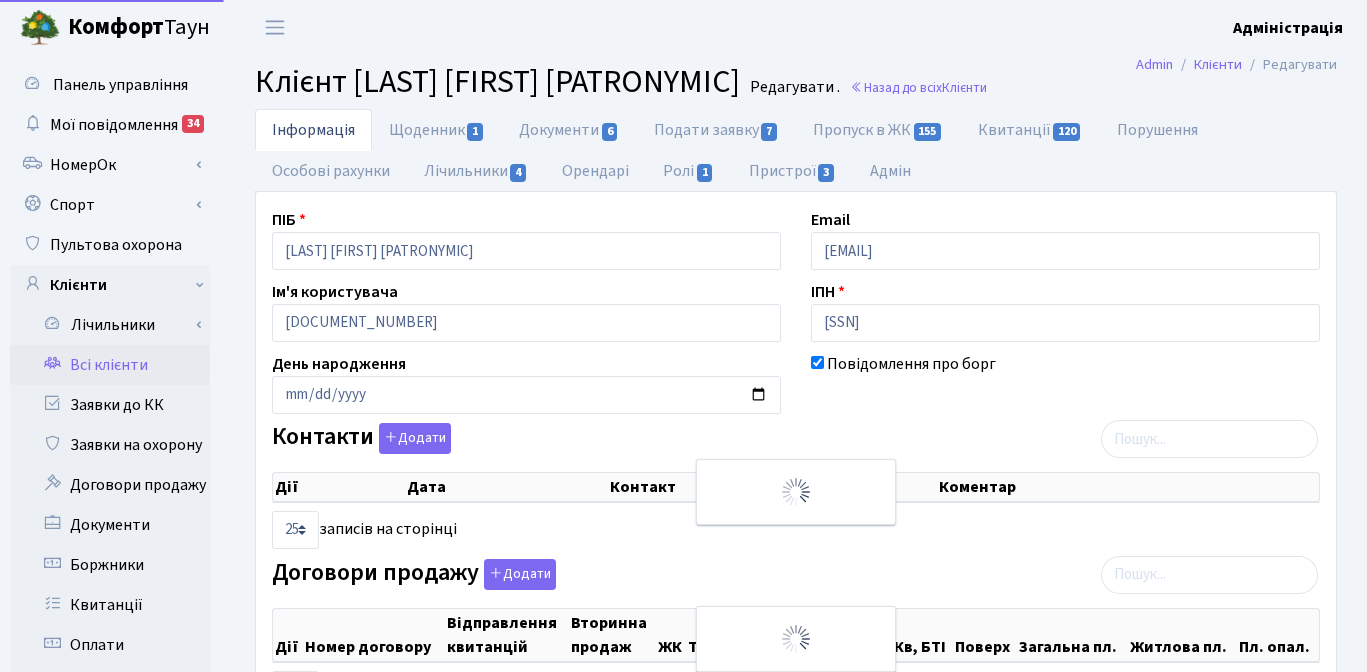 scroll, scrollTop: 0, scrollLeft: 0, axis: both 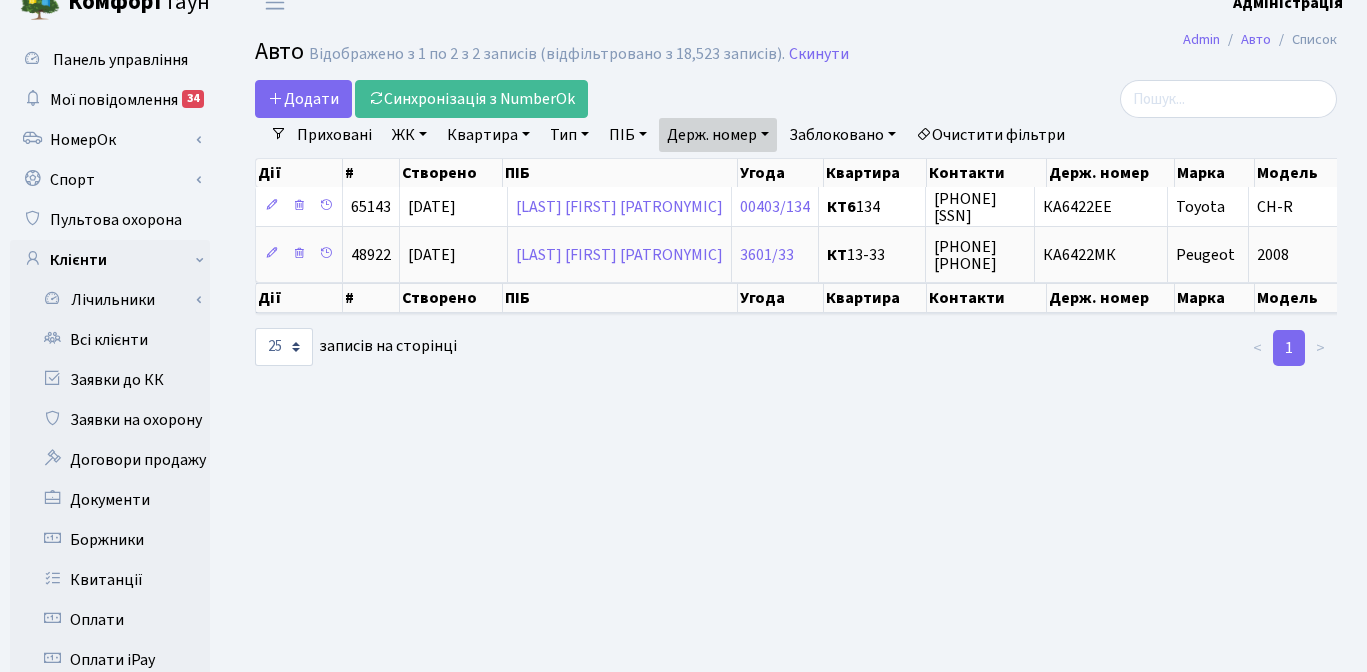 click on "Держ. номер" at bounding box center (718, 135) 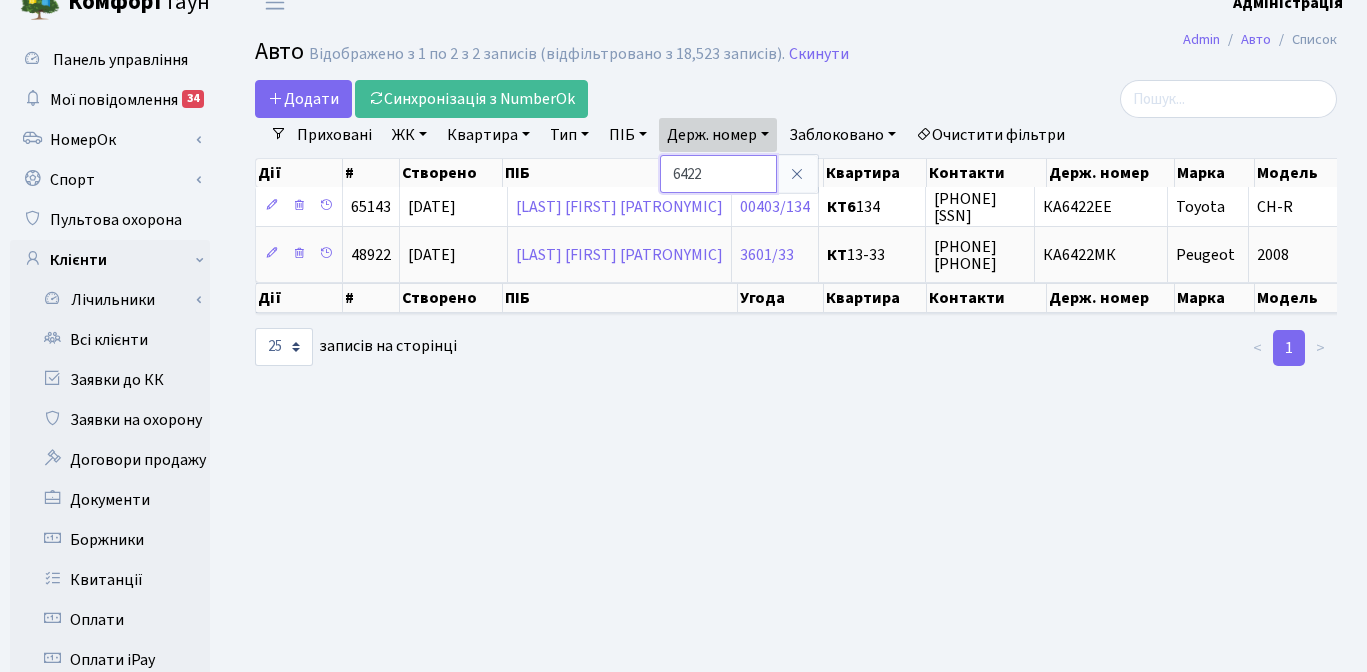 click on "6422" at bounding box center (718, 174) 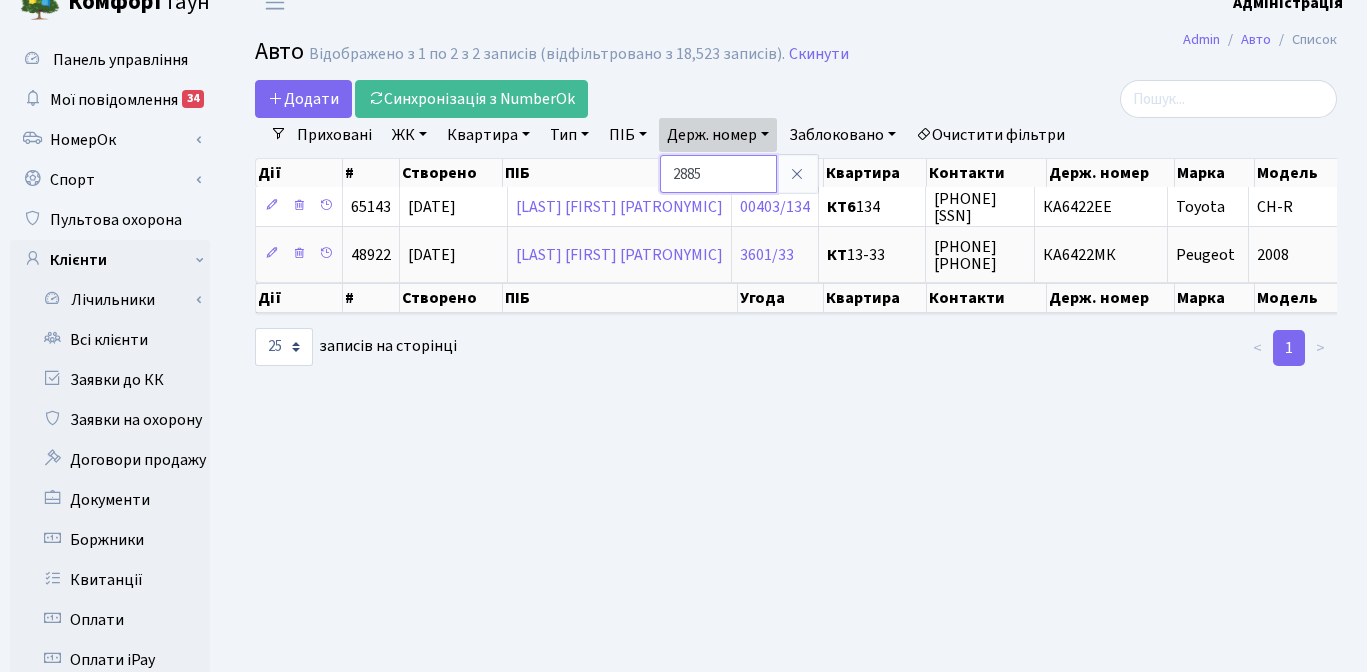 type on "2885" 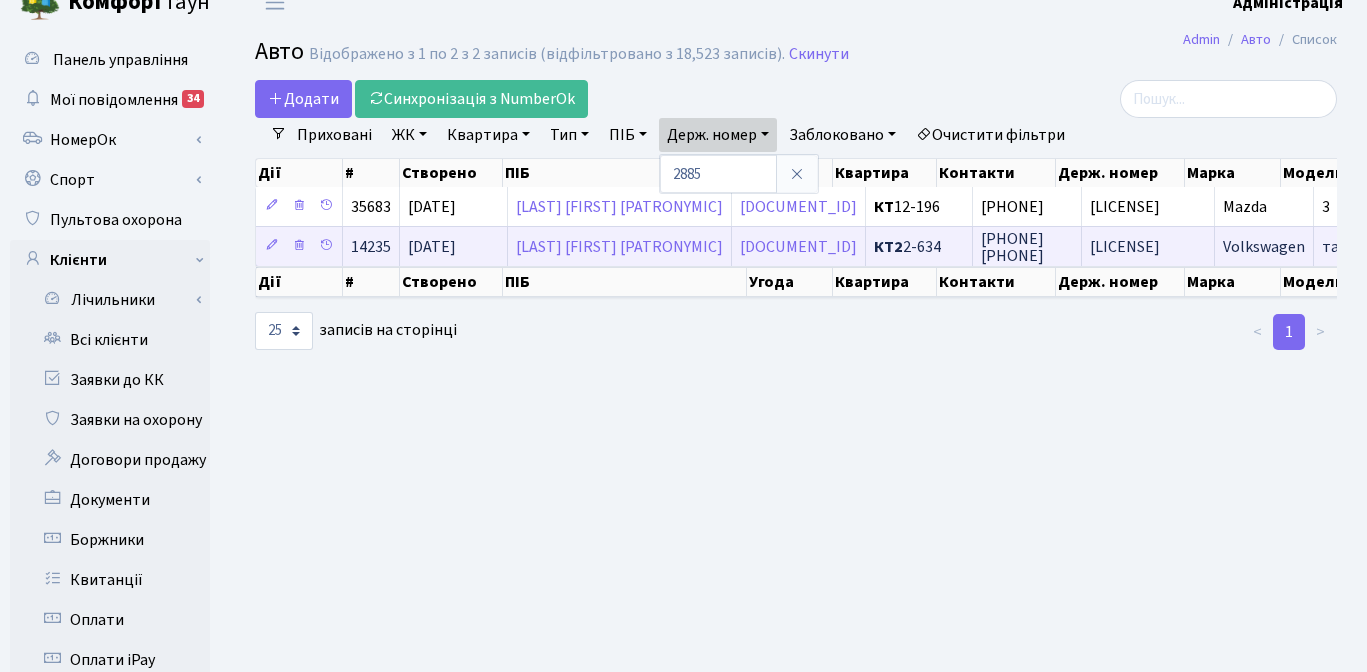 click on "СВ[NUMBER]СА" at bounding box center [371, 247] 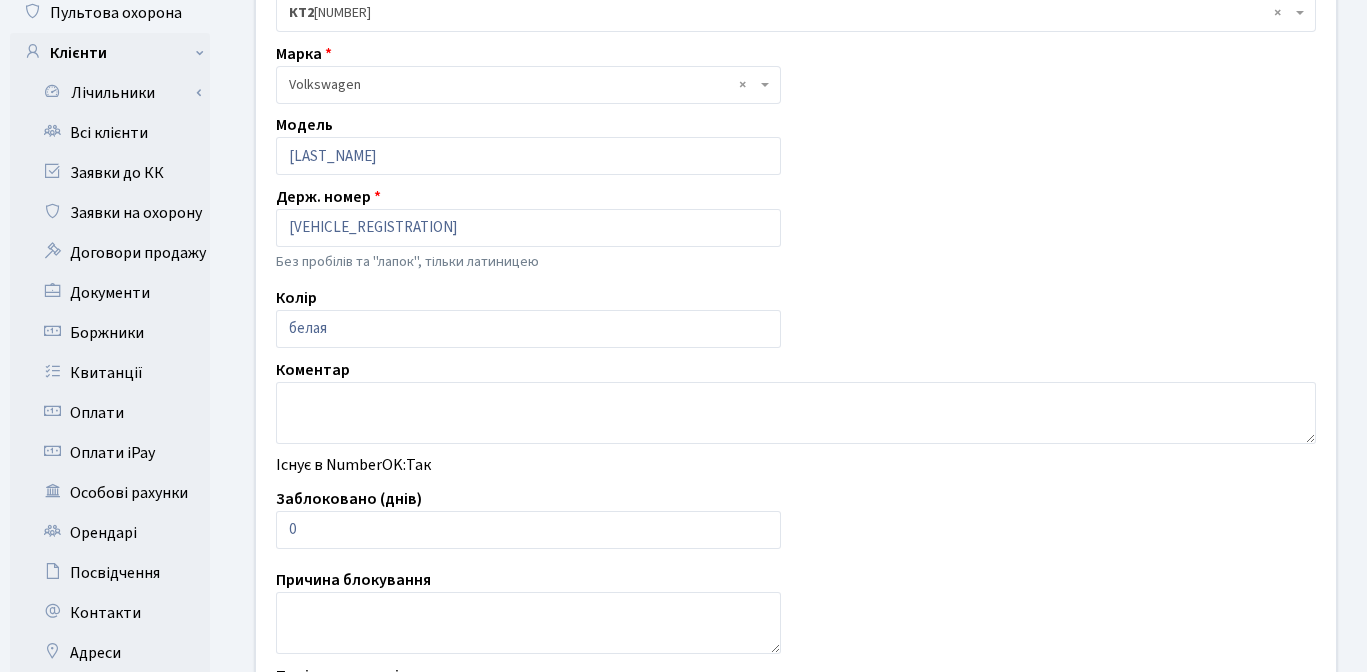 scroll, scrollTop: 254, scrollLeft: 0, axis: vertical 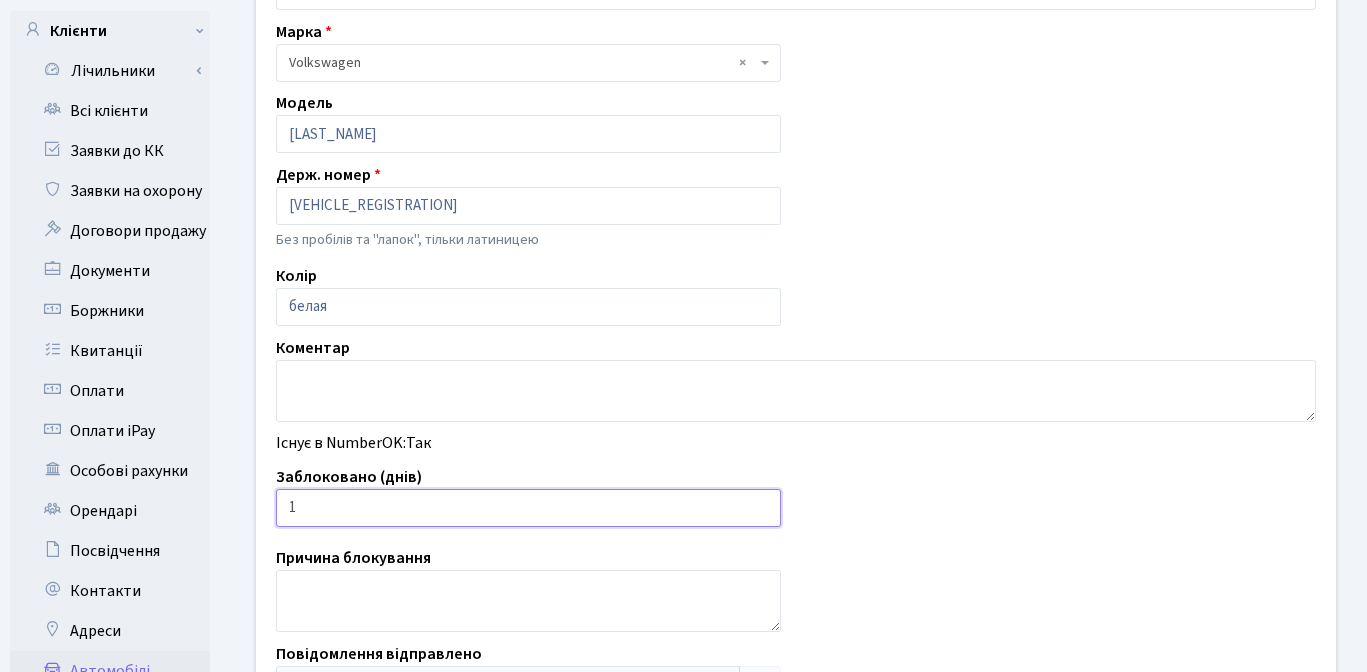 type on "1" 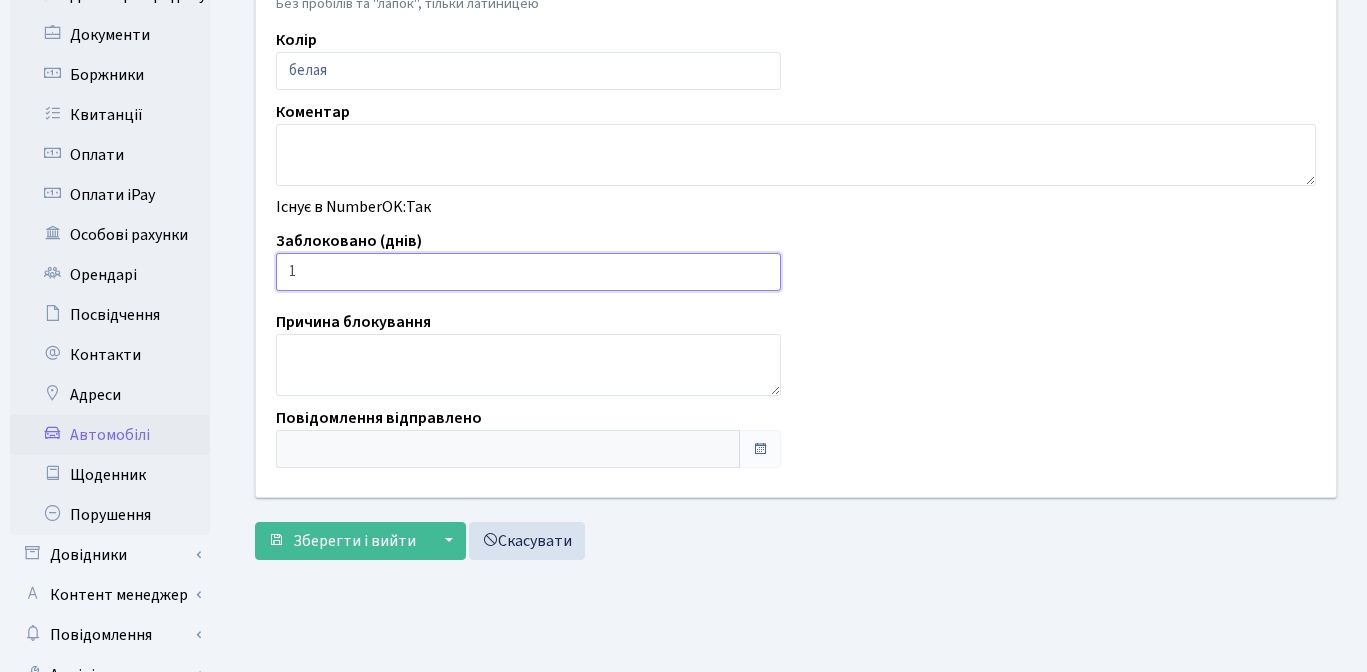 scroll, scrollTop: 507, scrollLeft: 0, axis: vertical 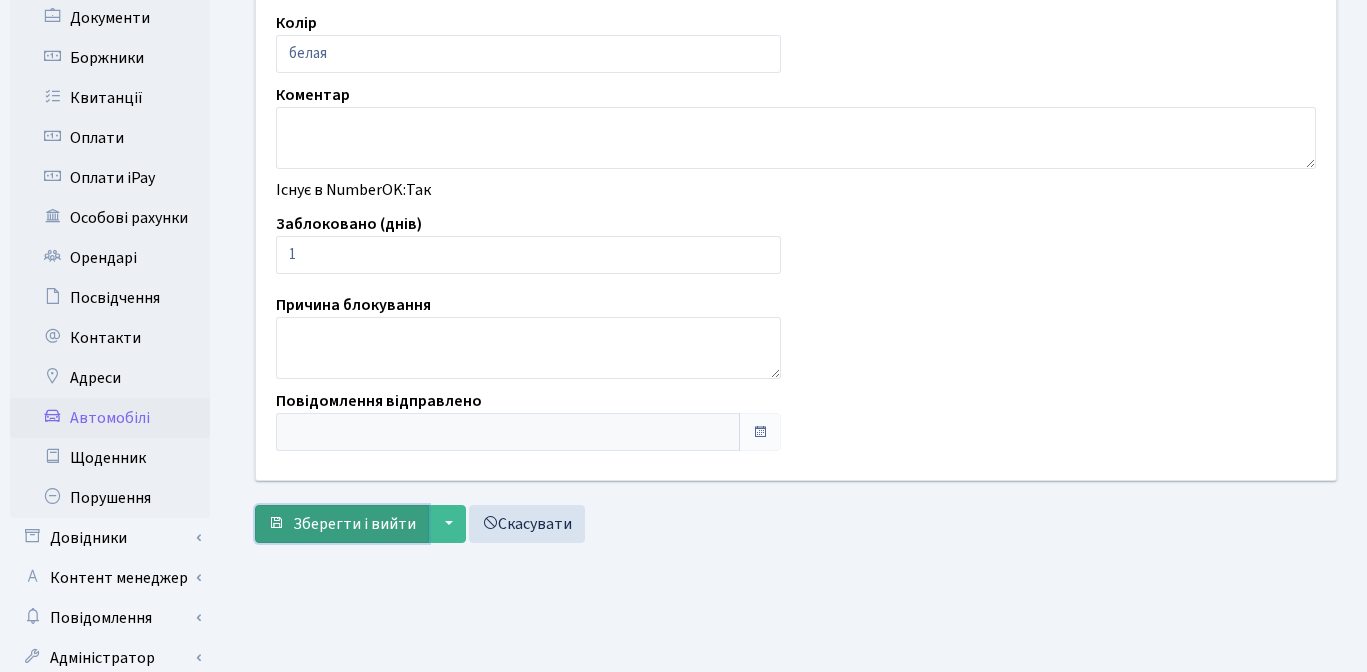 click on "Зберегти і вийти" at bounding box center (354, 524) 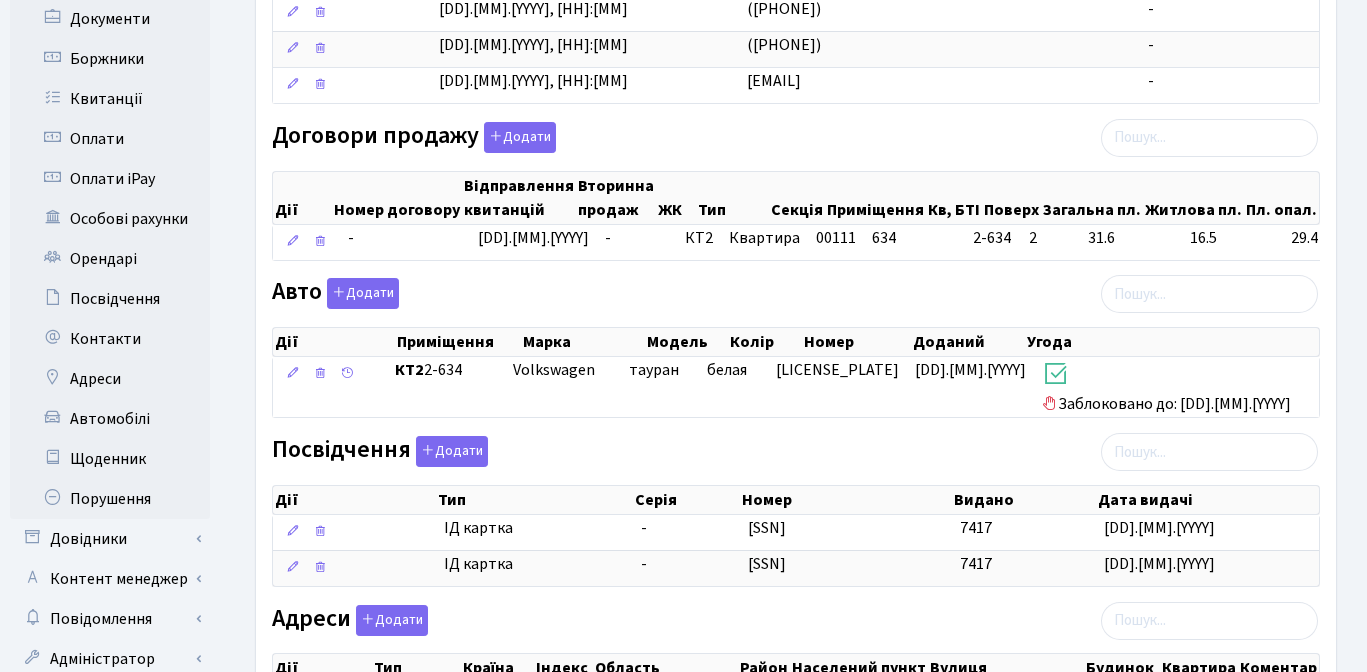 scroll, scrollTop: 0, scrollLeft: 0, axis: both 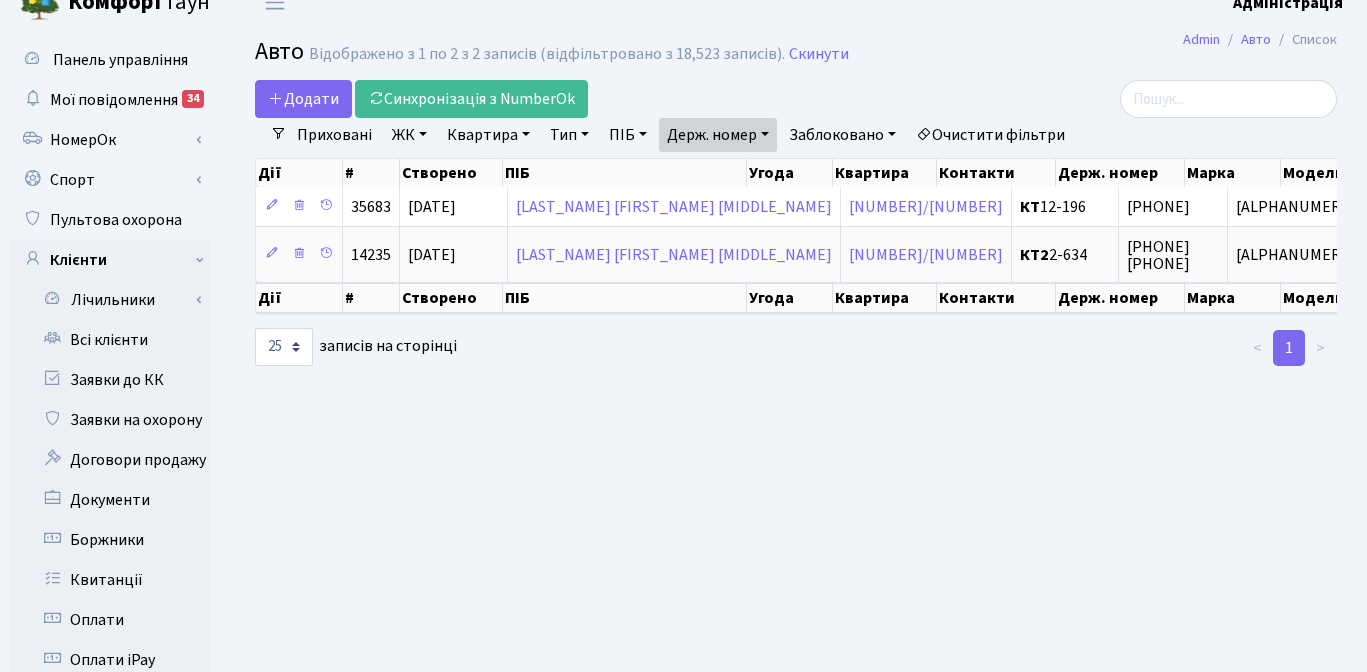 click on "Держ. номер" at bounding box center [718, 135] 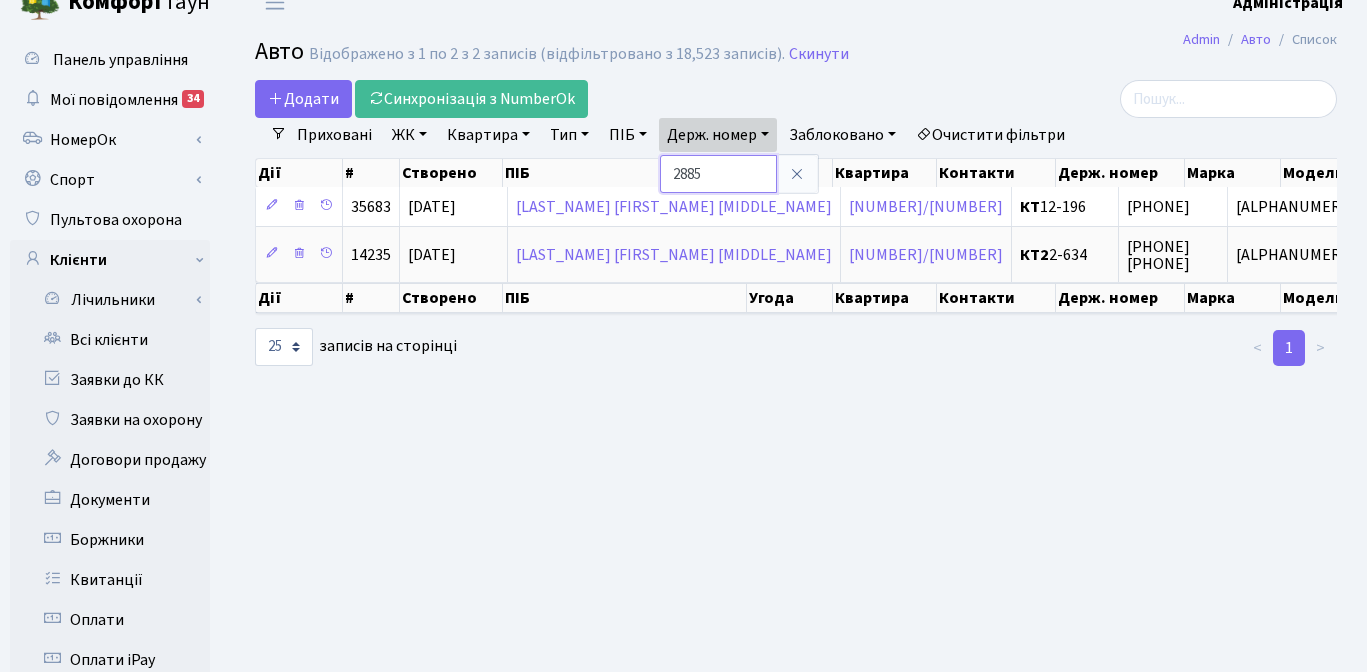 click on "2885" at bounding box center (718, 174) 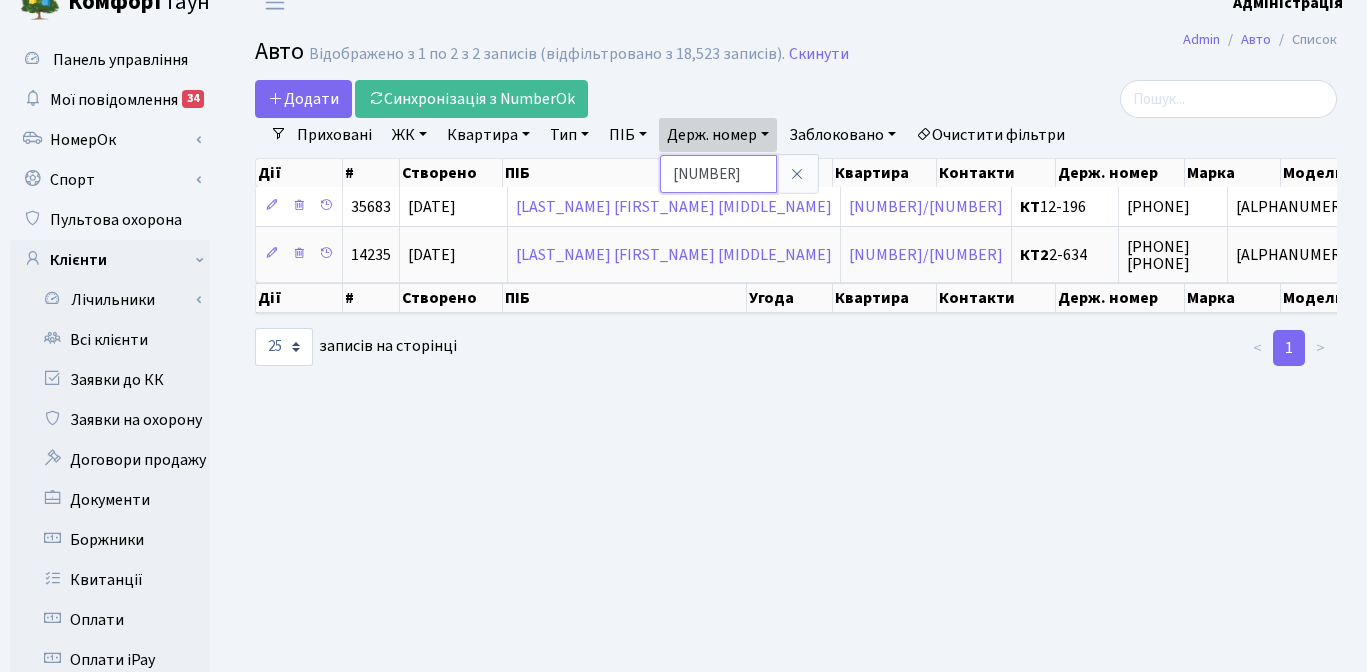 type on "[NUMBER]" 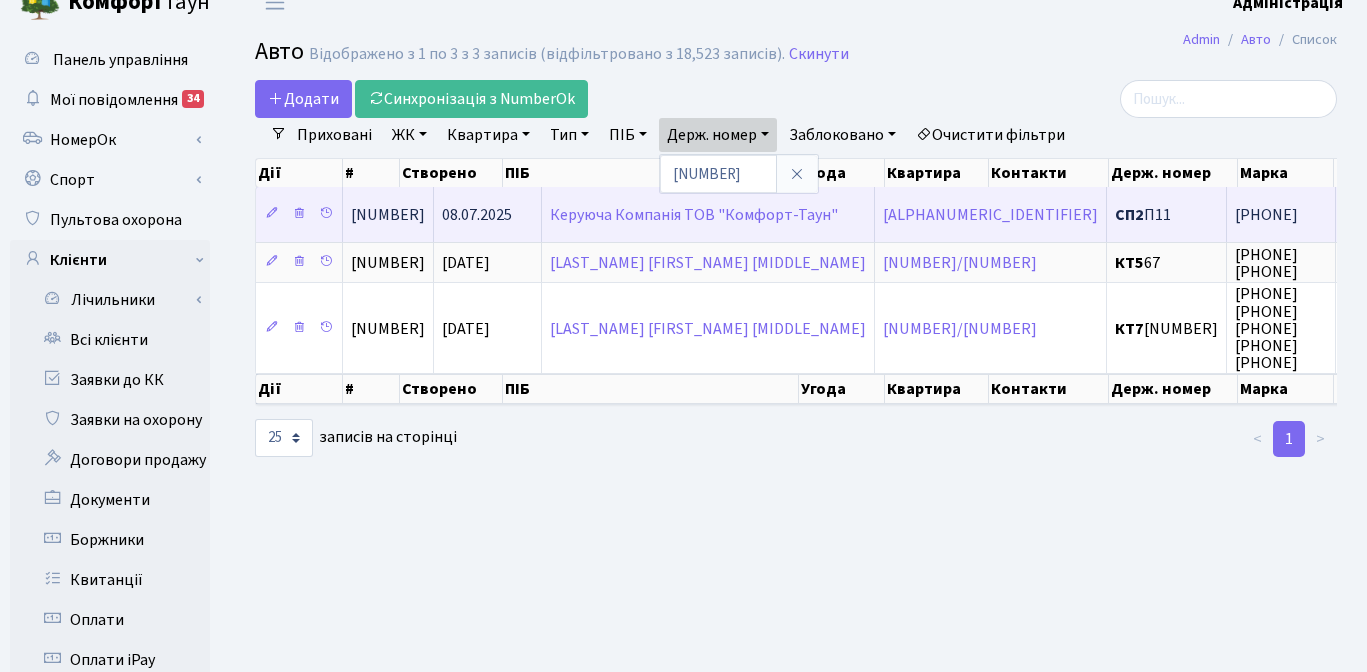 click on "[PHONE]" at bounding box center [388, 215] 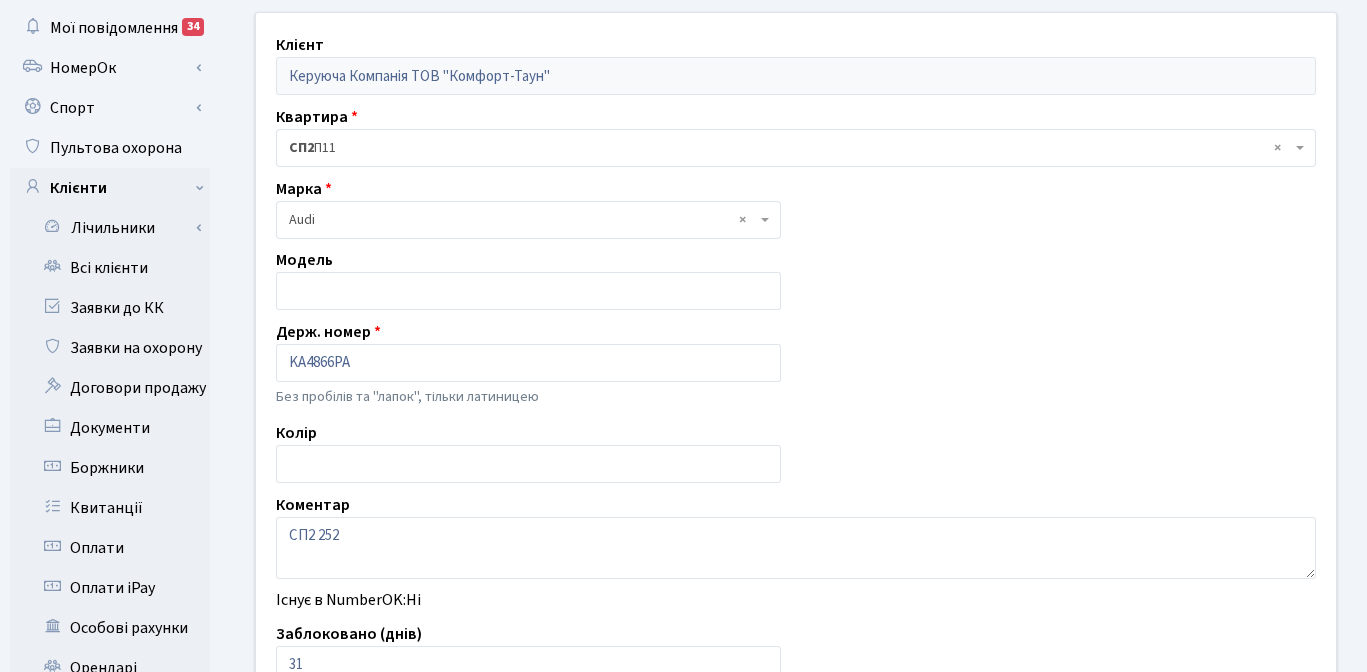 scroll, scrollTop: 0, scrollLeft: 0, axis: both 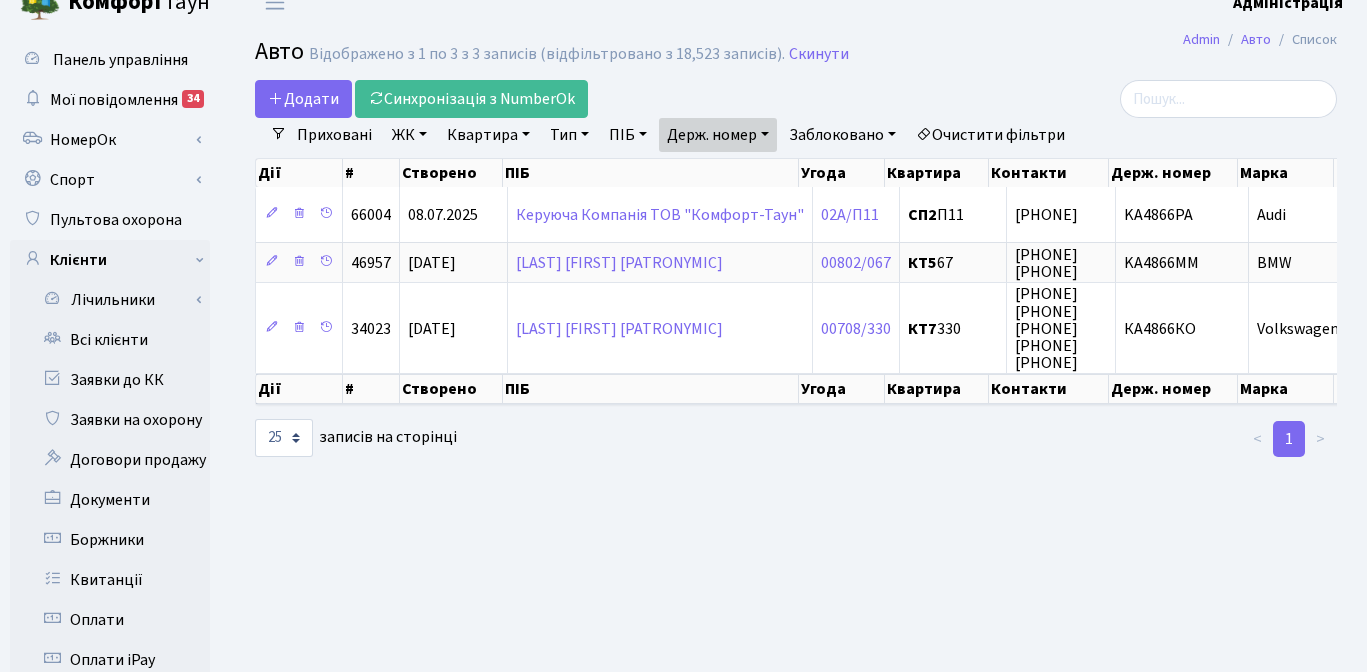 click on "Держ. номер" at bounding box center [718, 135] 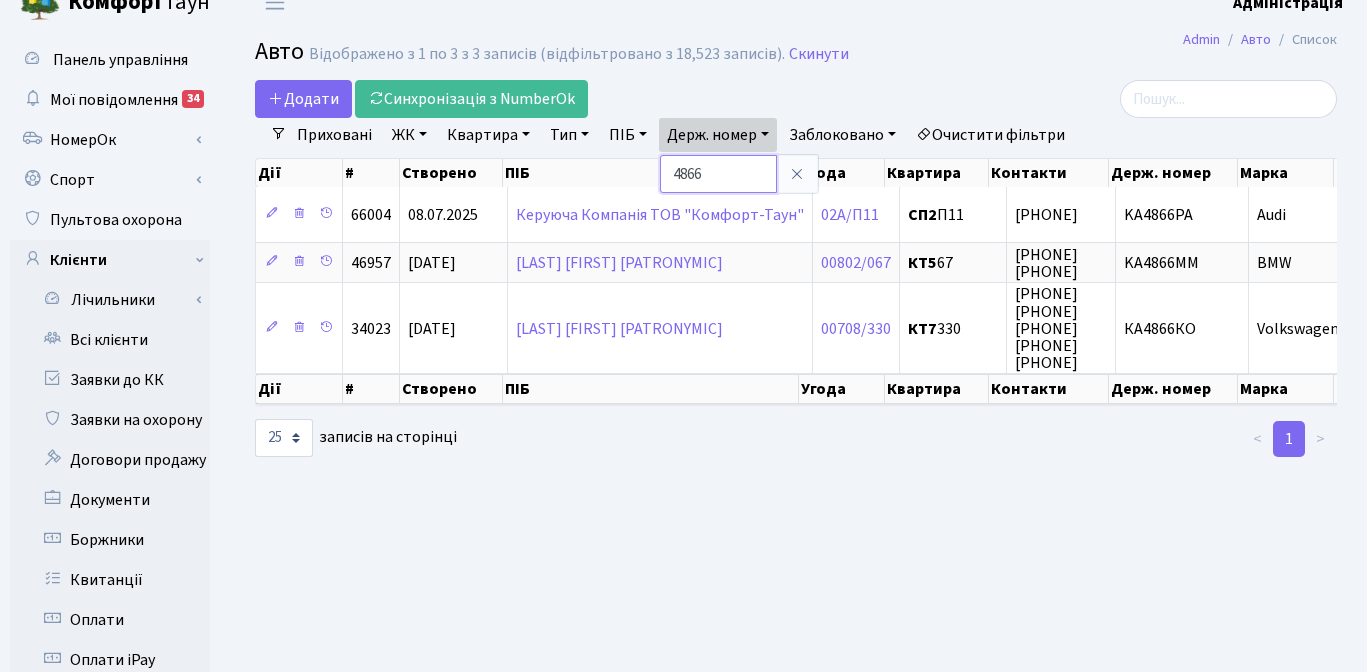 click on "4866" at bounding box center (718, 174) 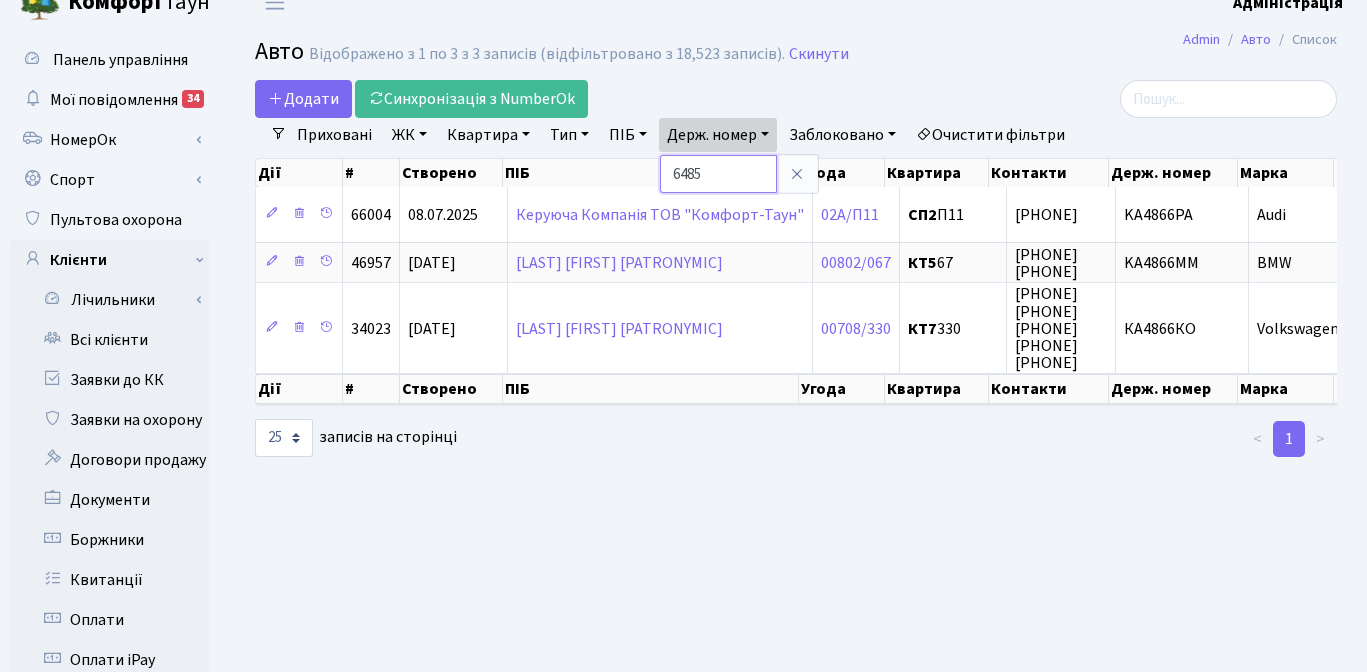 type on "6485" 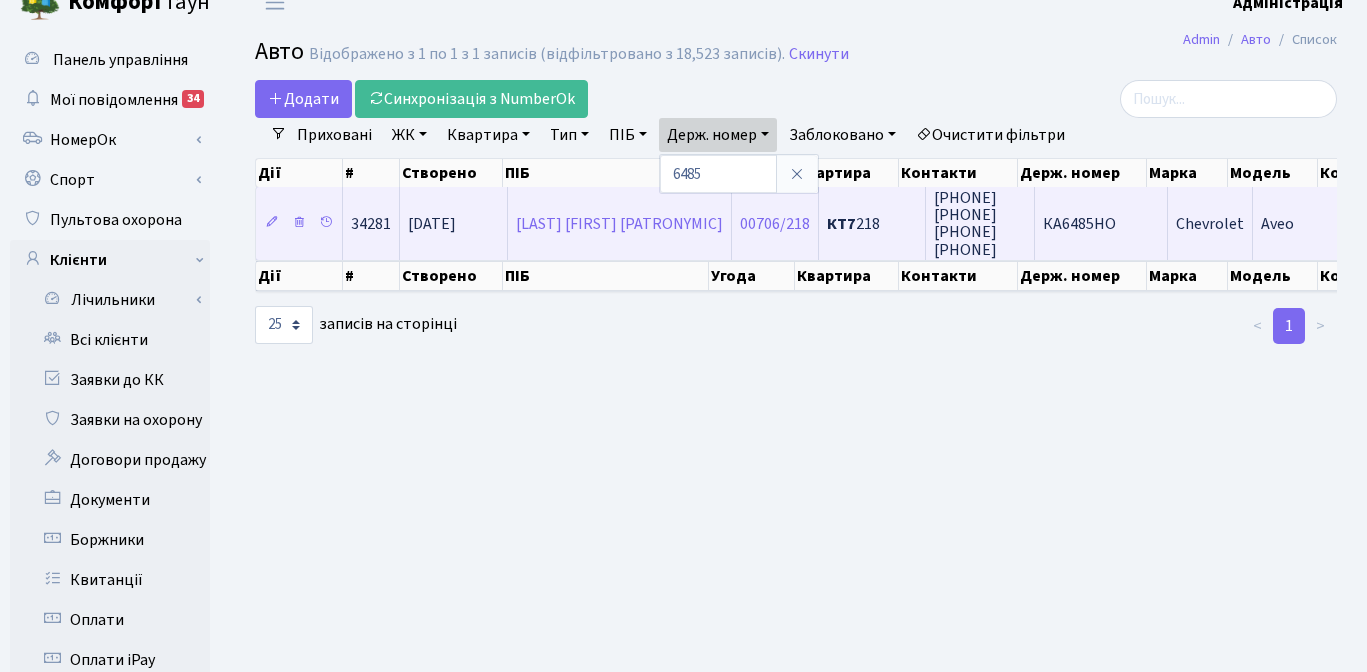 click on "[PHONE]
[PHONE]
[PHONE]
[PHONE]" at bounding box center [371, 224] 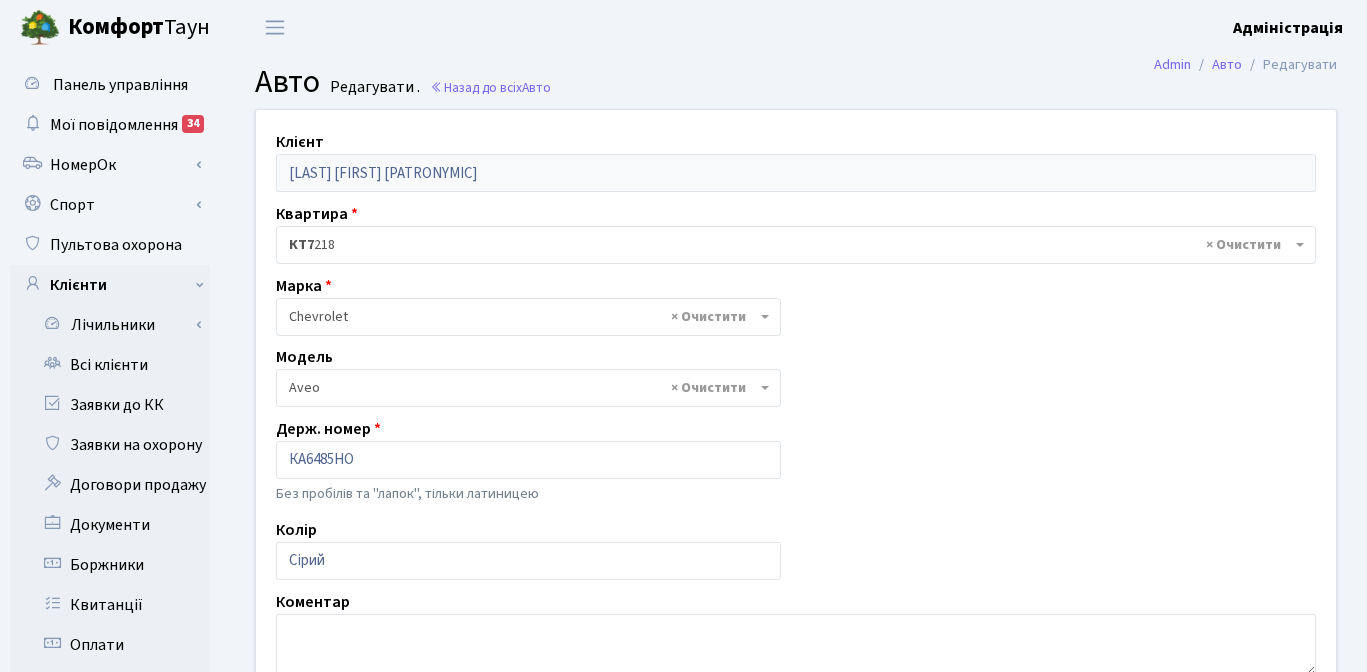 scroll, scrollTop: 0, scrollLeft: 0, axis: both 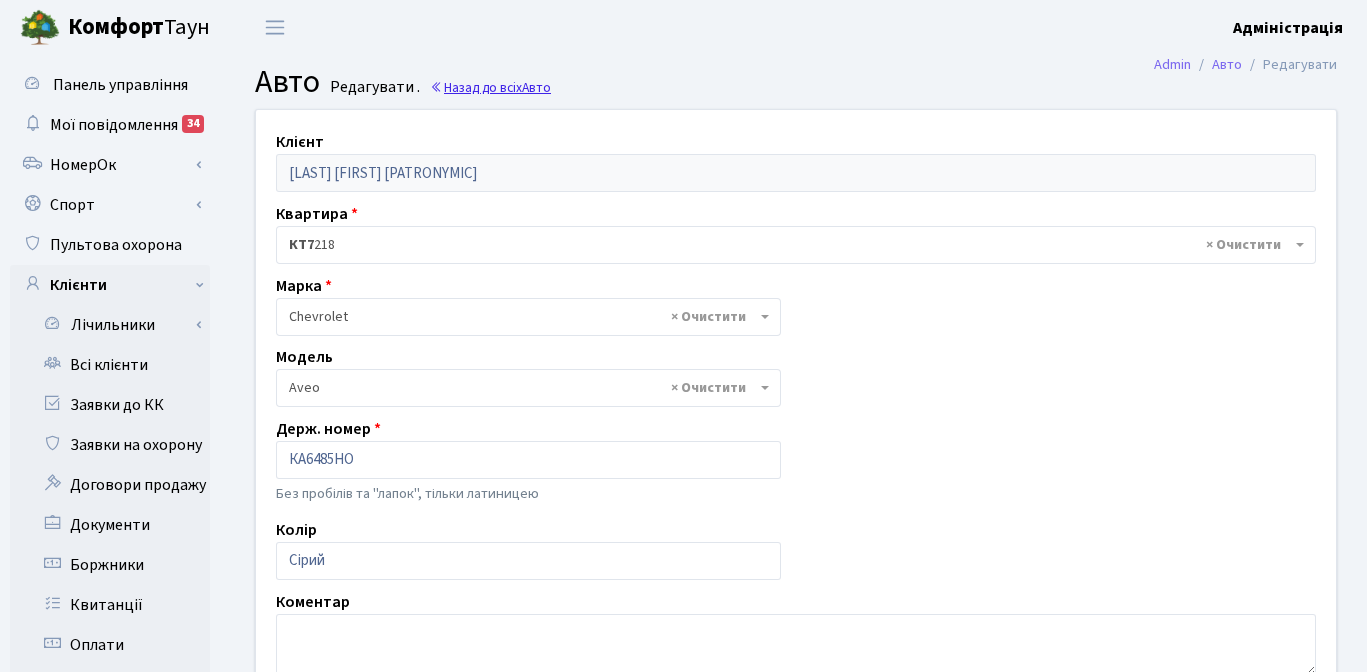 click on "Назад до всіх   Авто" at bounding box center [490, 87] 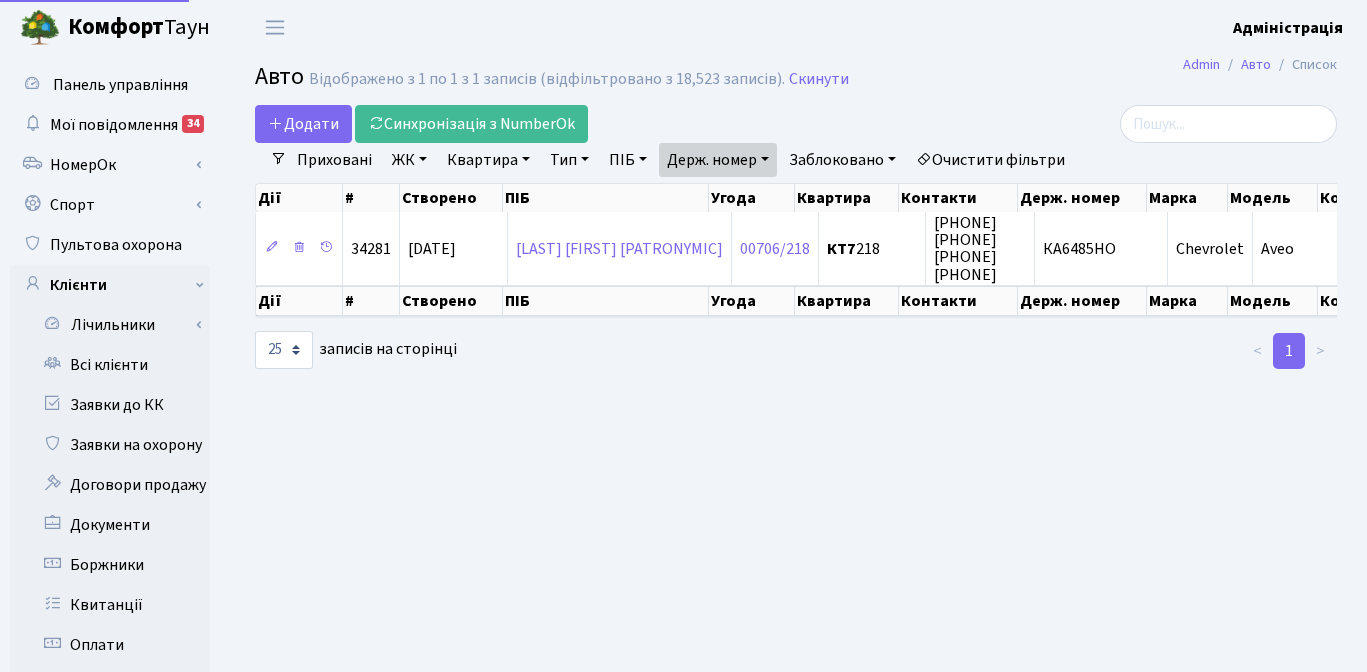 scroll, scrollTop: 0, scrollLeft: 0, axis: both 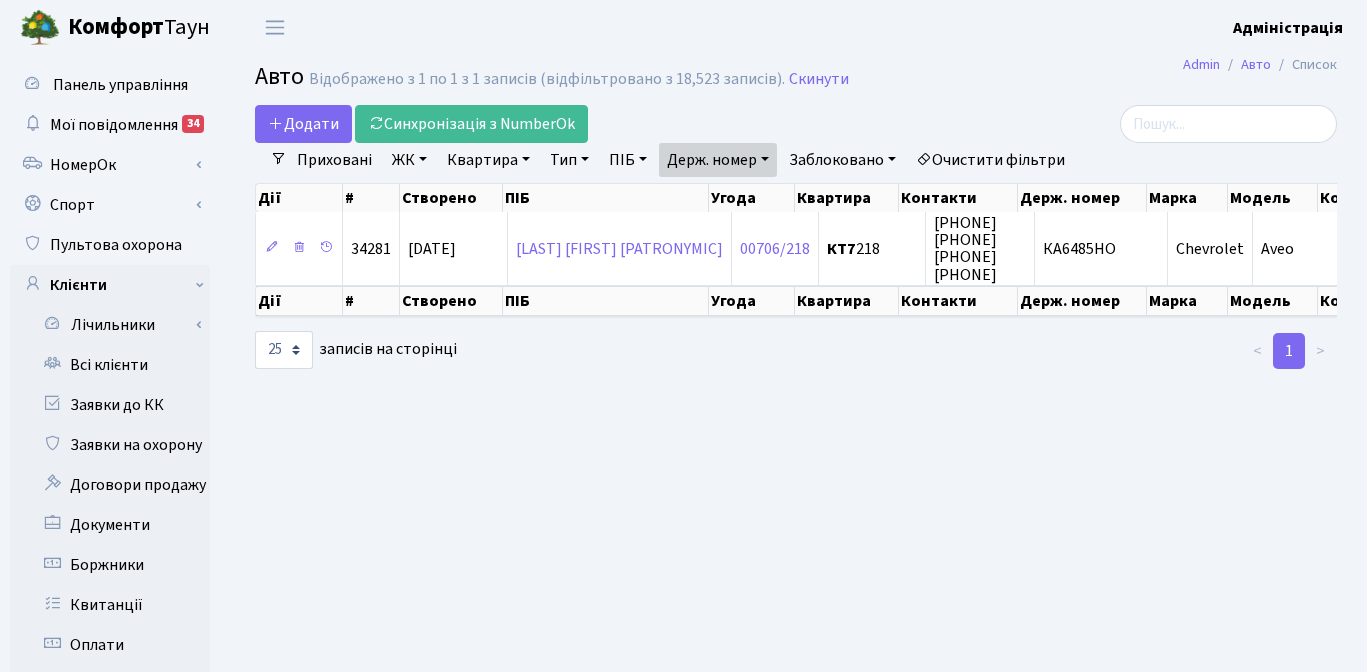 click on "Держ. номер" at bounding box center (718, 160) 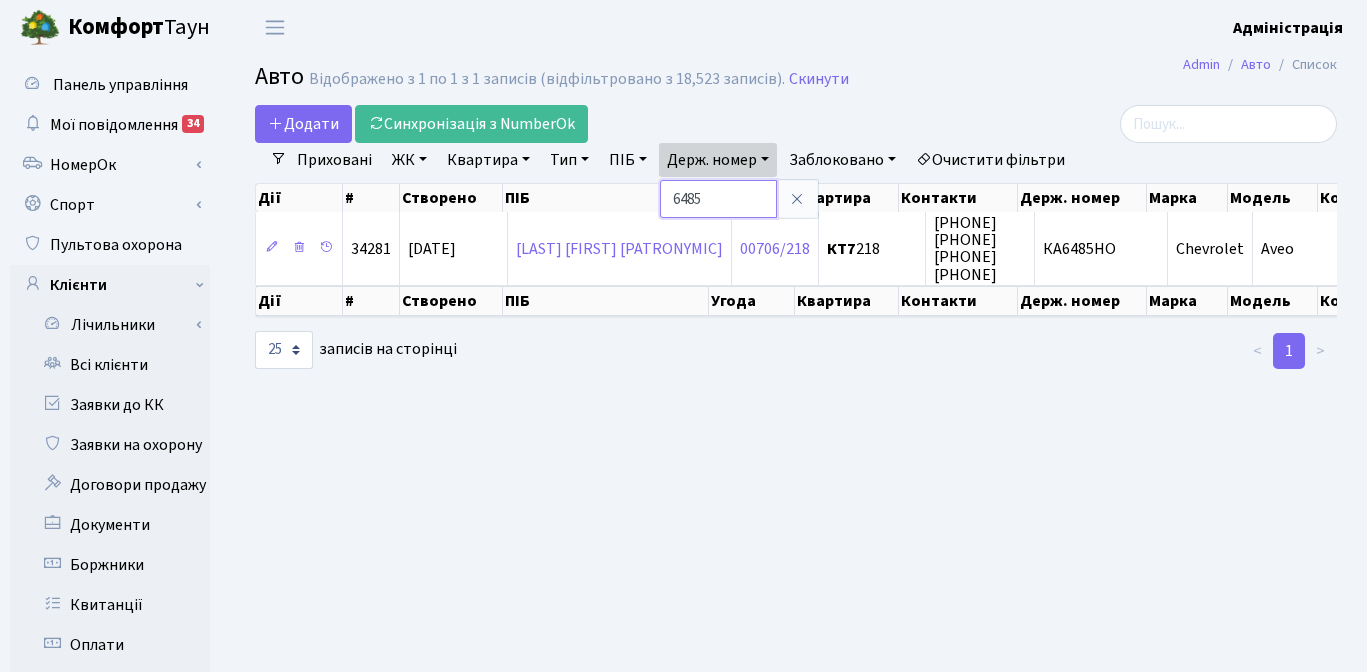 click on "6485" at bounding box center (718, 199) 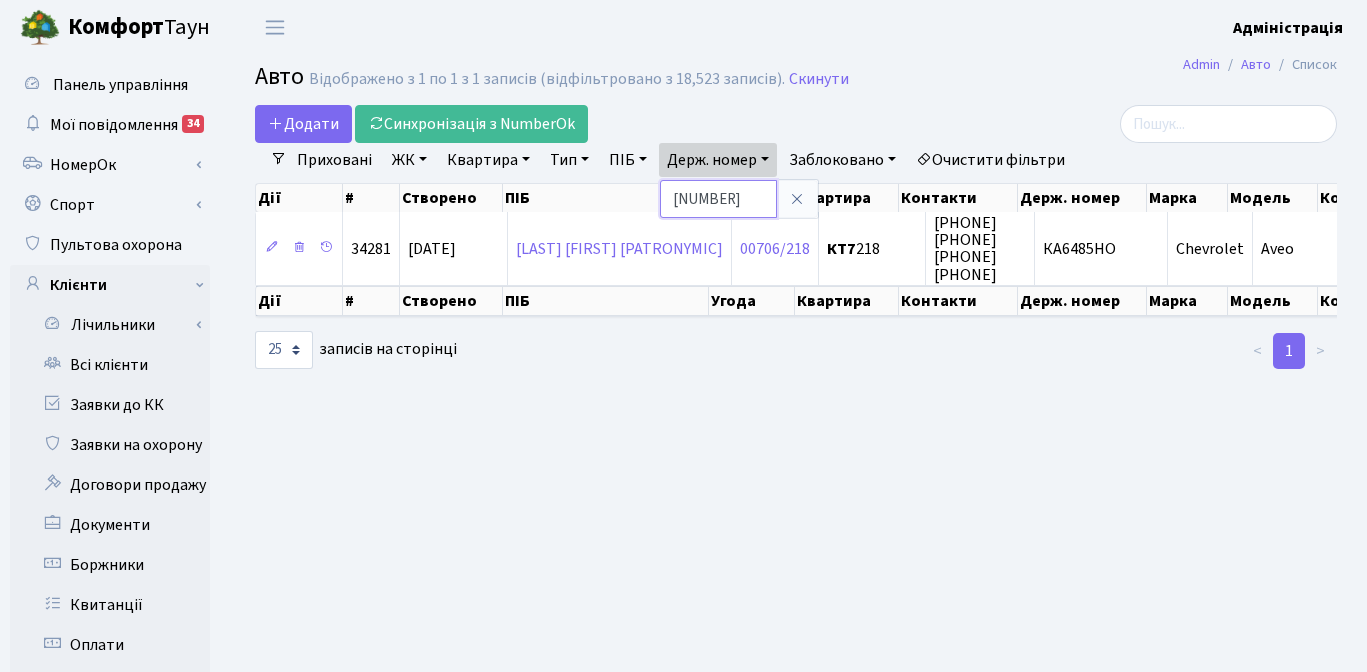 type on "5759" 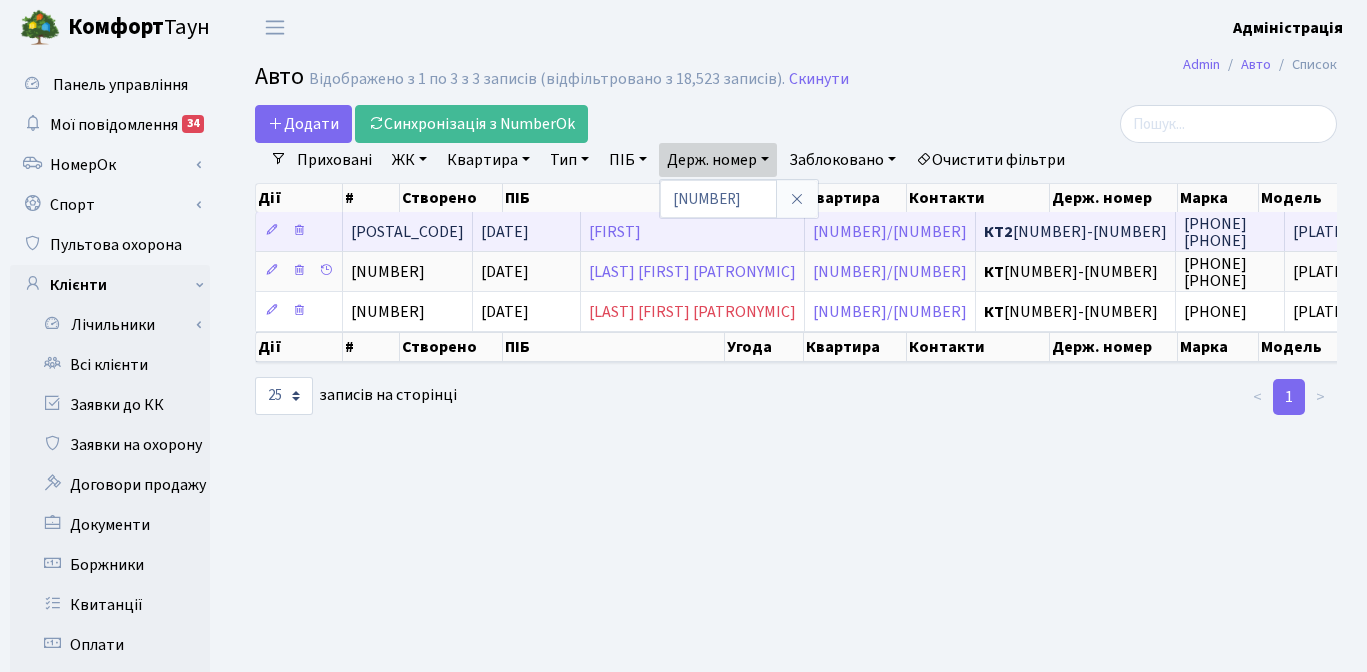 click on "[PASSPORT]" at bounding box center [407, 232] 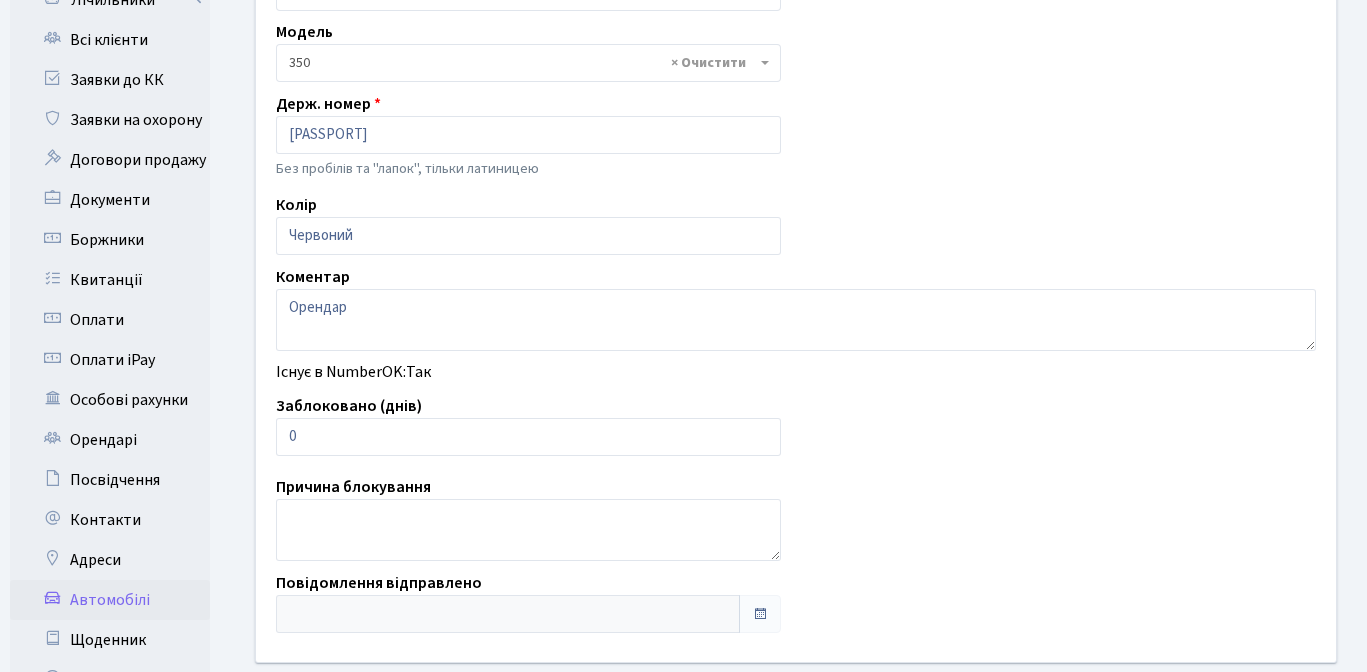 scroll, scrollTop: 331, scrollLeft: 0, axis: vertical 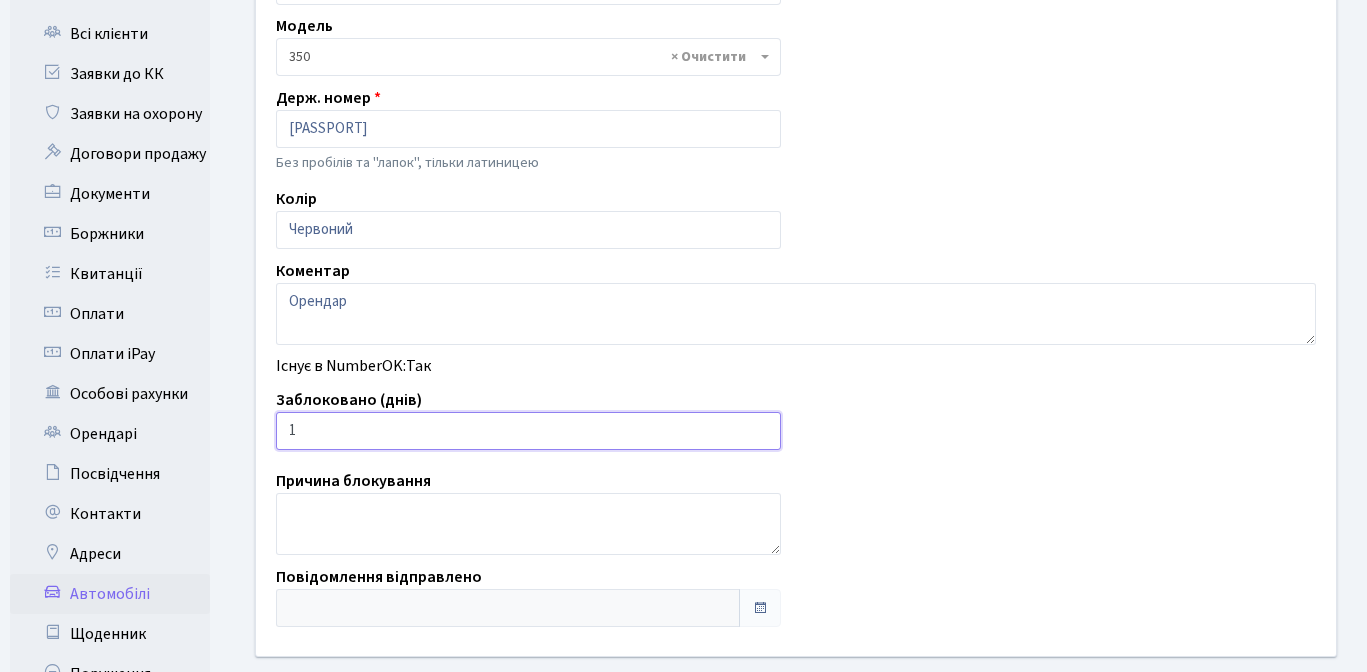 type on "1" 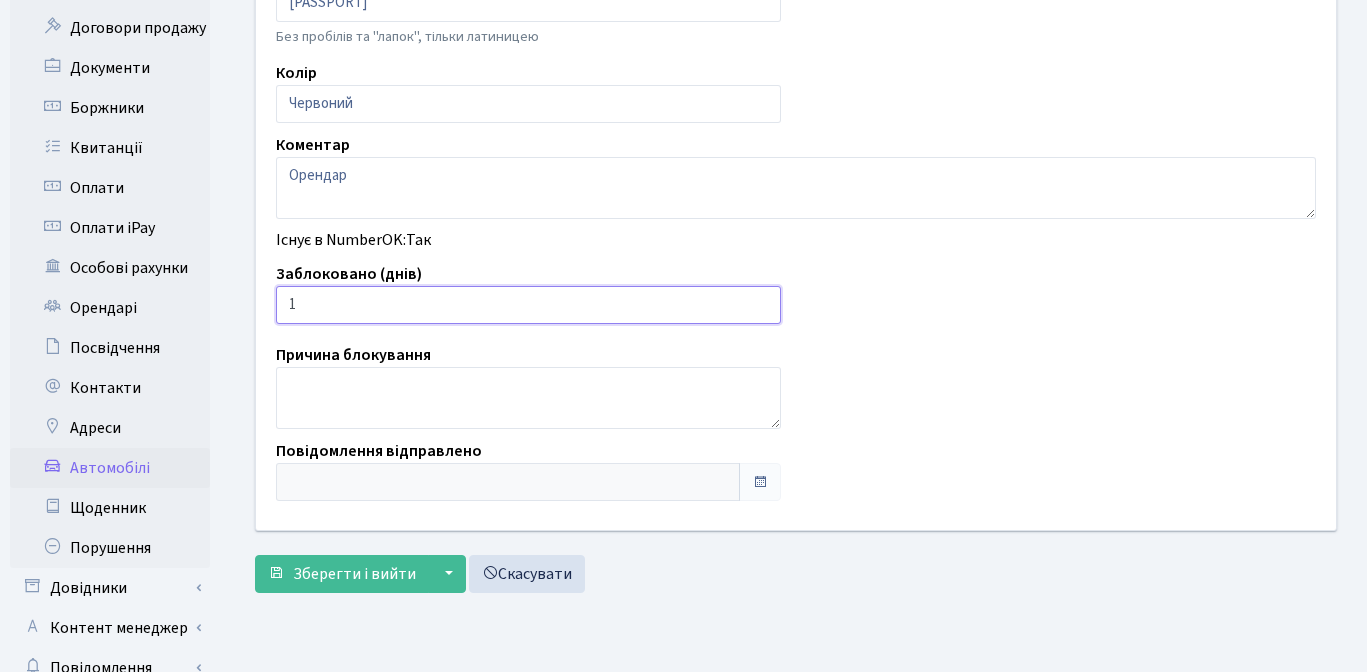 scroll, scrollTop: 573, scrollLeft: 0, axis: vertical 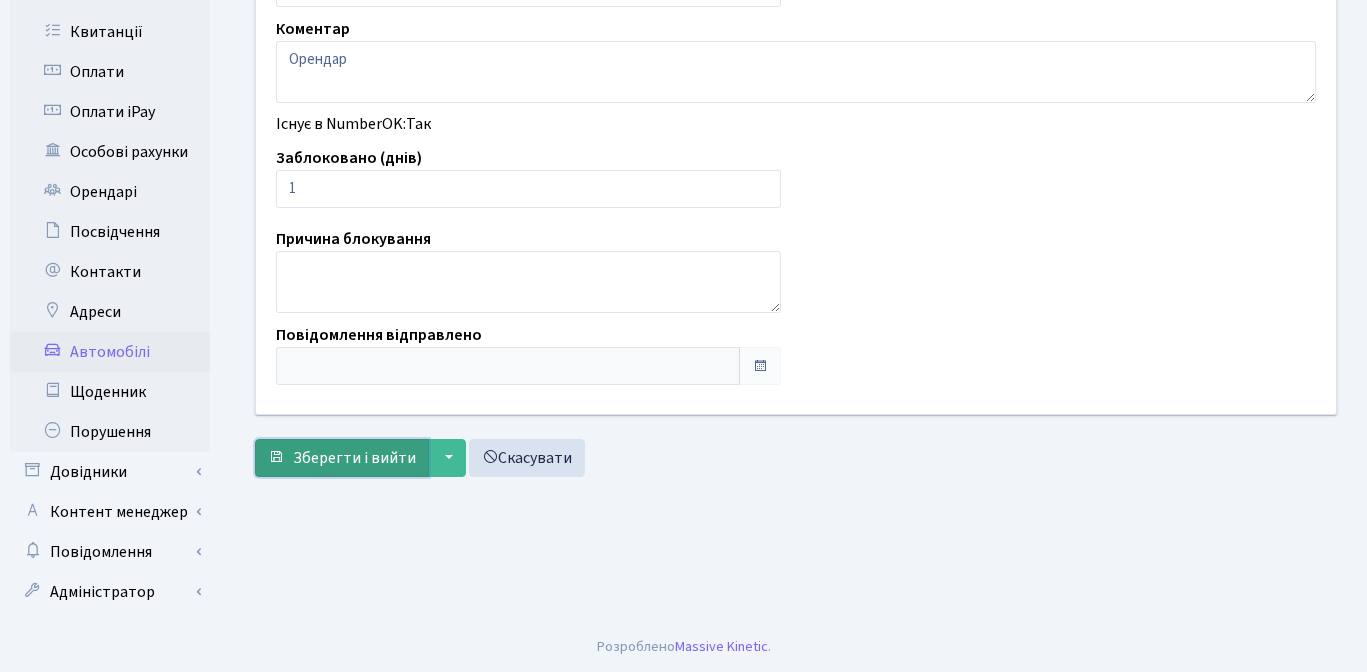 click on "Зберегти і вийти" at bounding box center (354, 458) 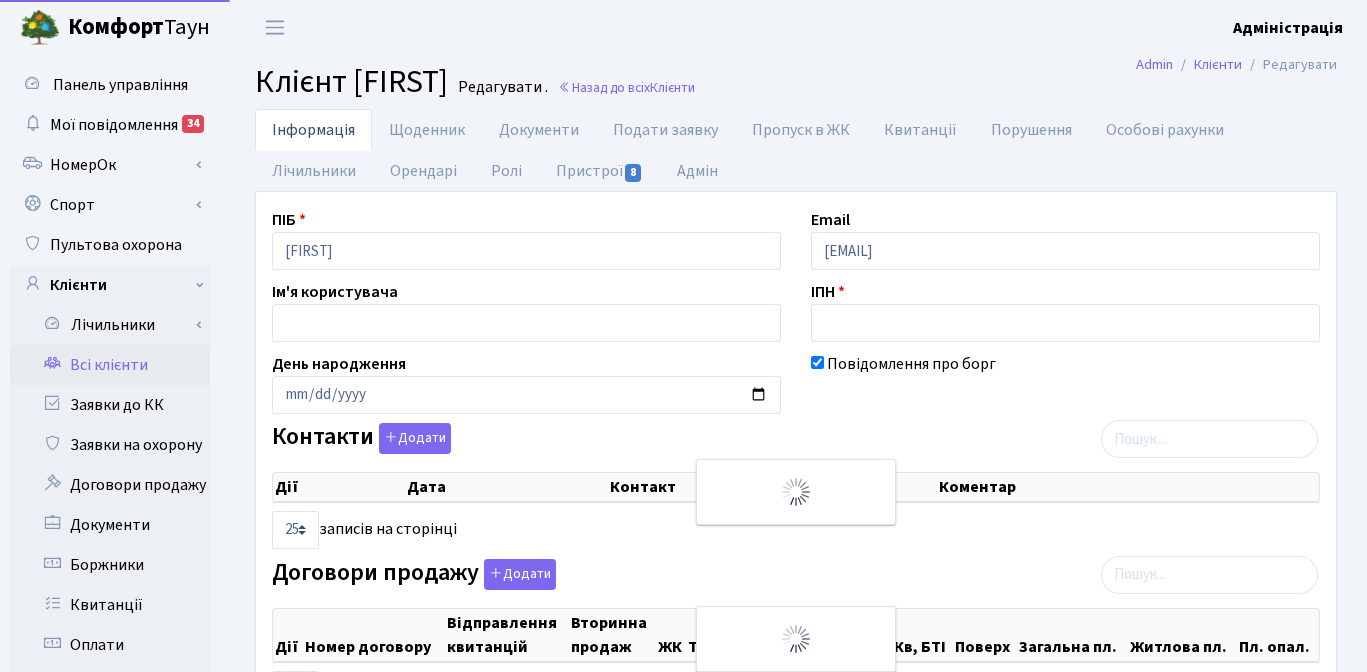 scroll, scrollTop: 0, scrollLeft: 0, axis: both 